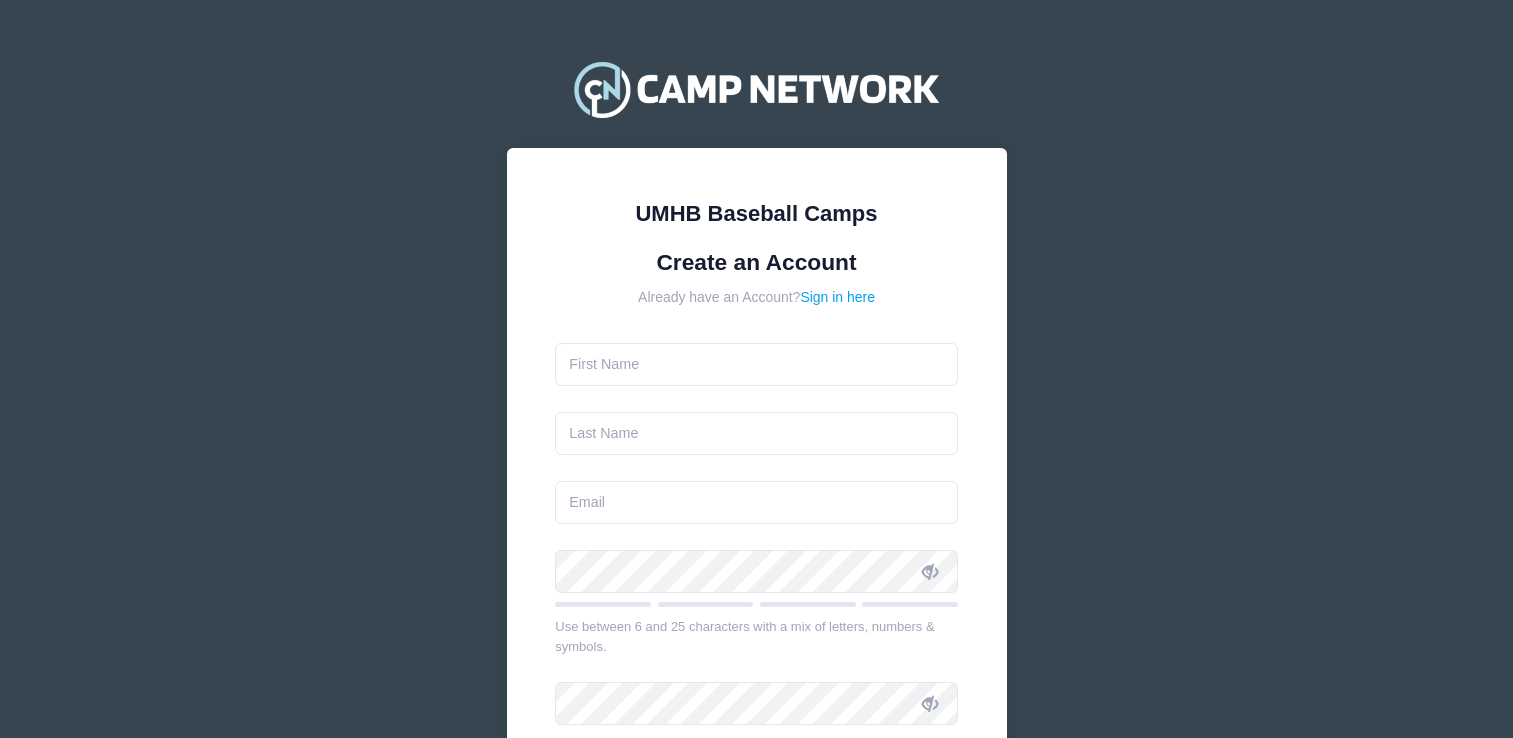 scroll, scrollTop: 0, scrollLeft: 0, axis: both 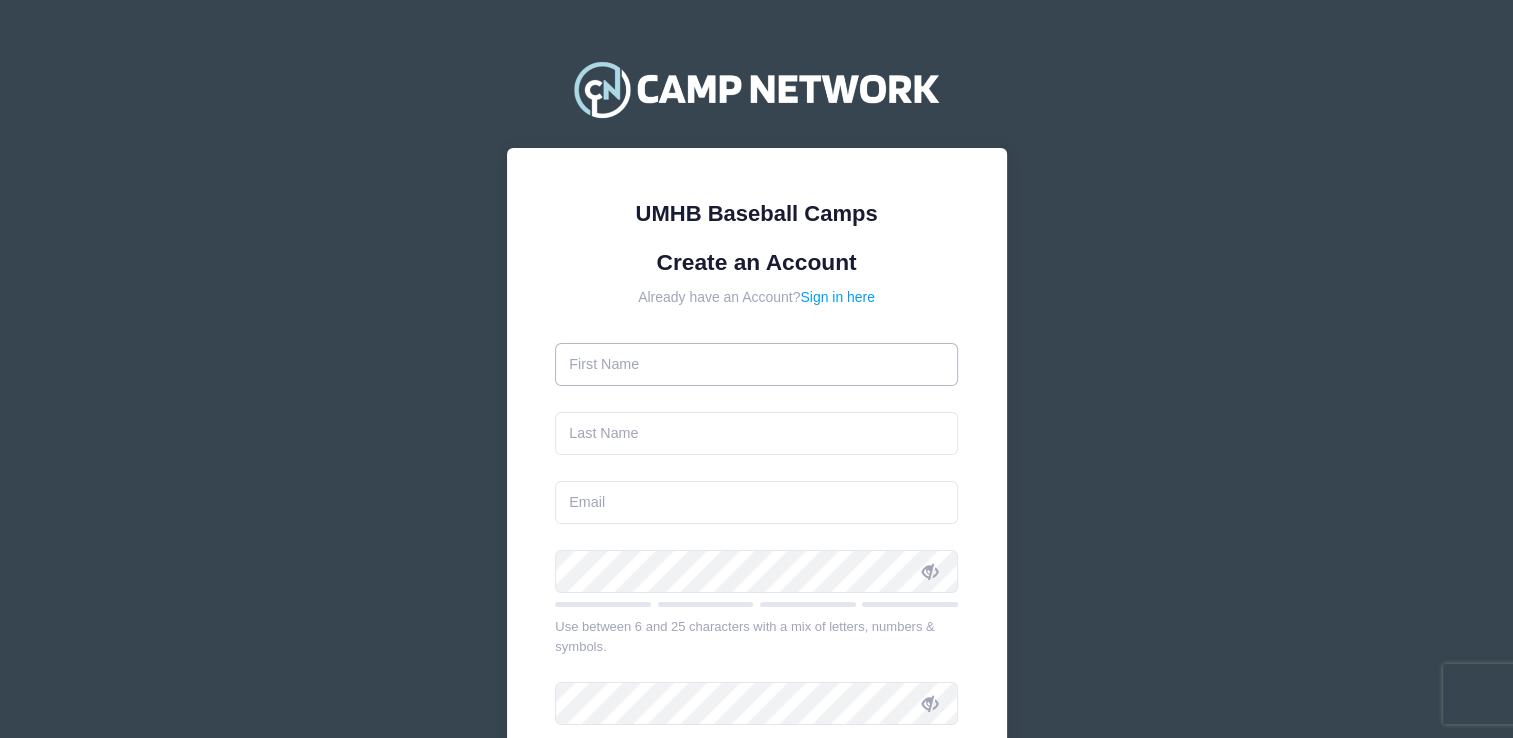 click at bounding box center [756, 364] 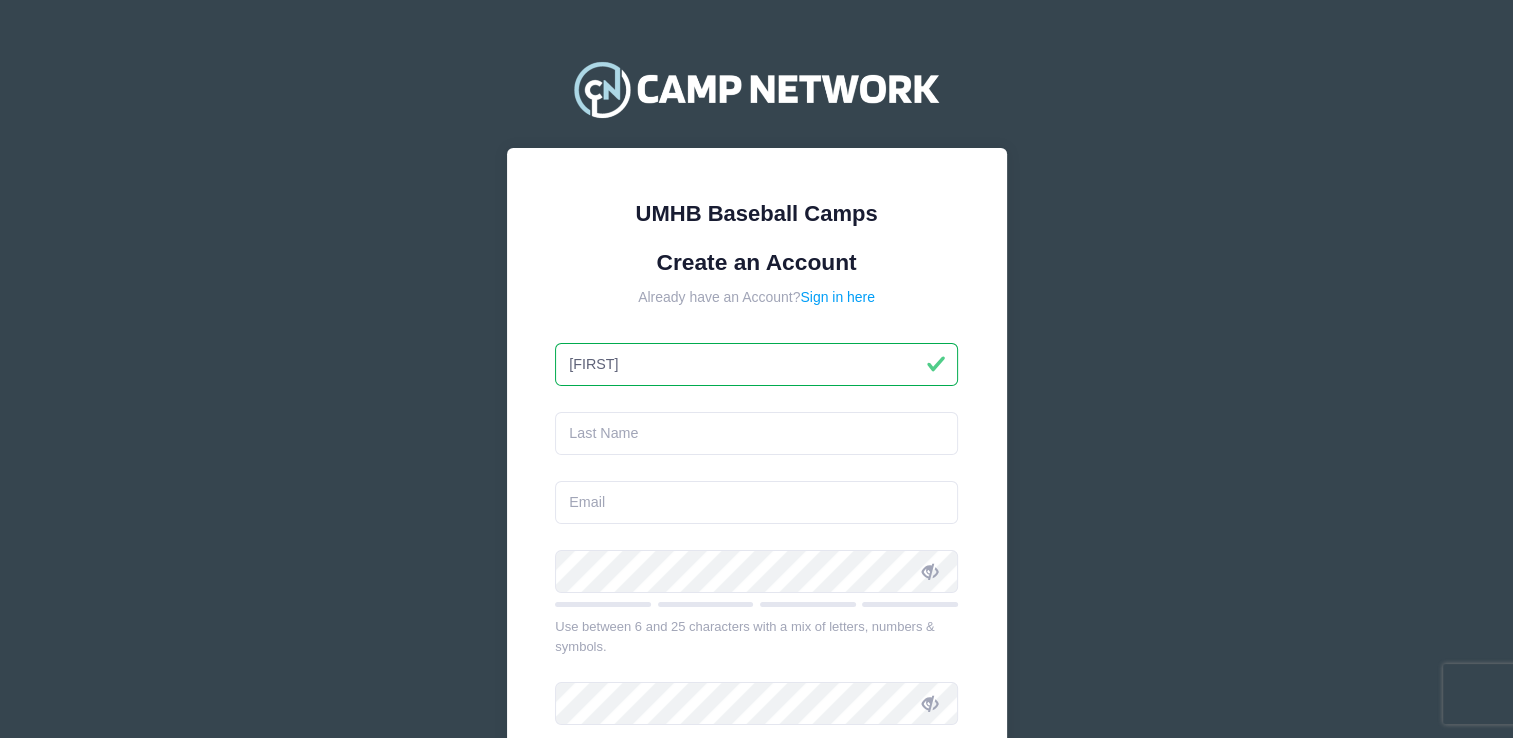 type on "[FIRST]" 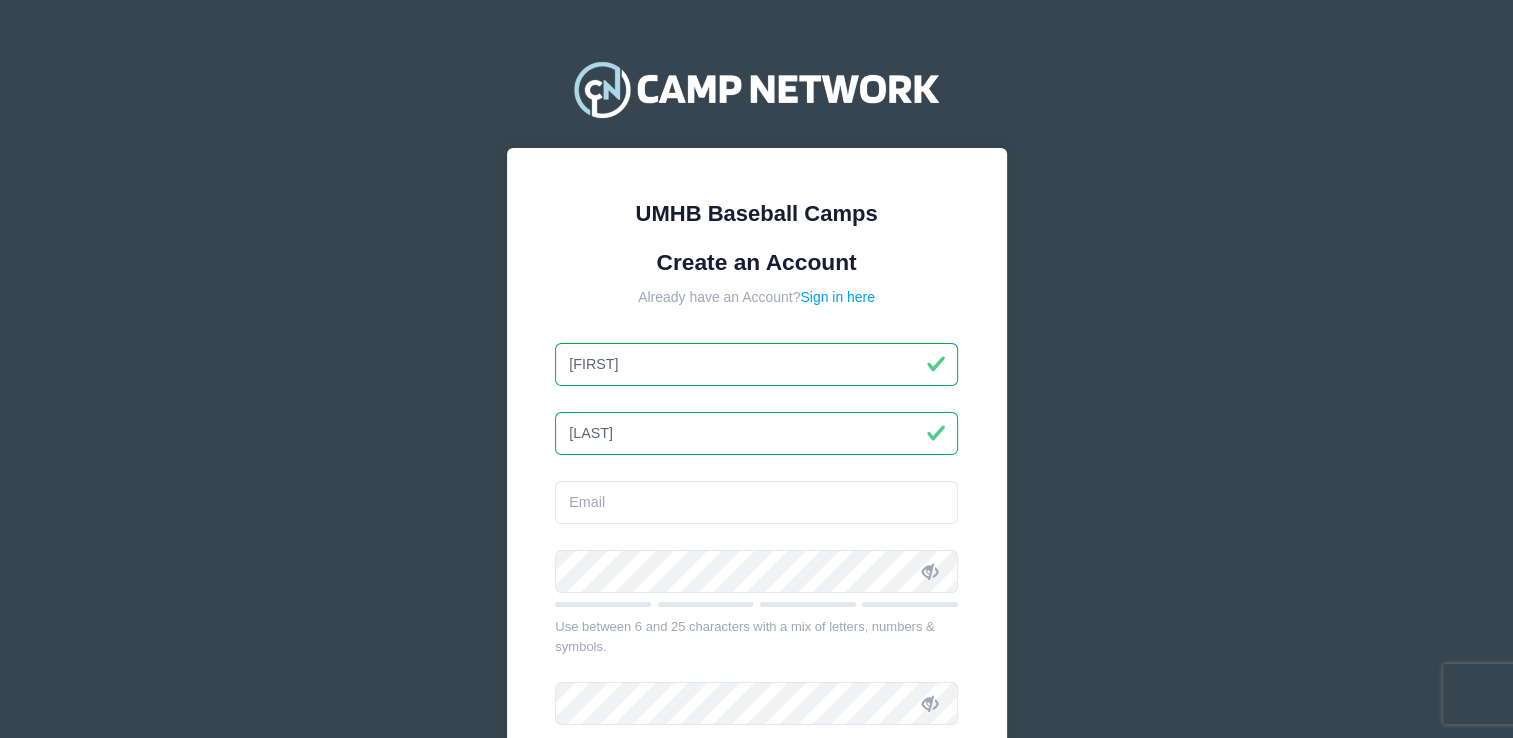 type on "[LAST]" 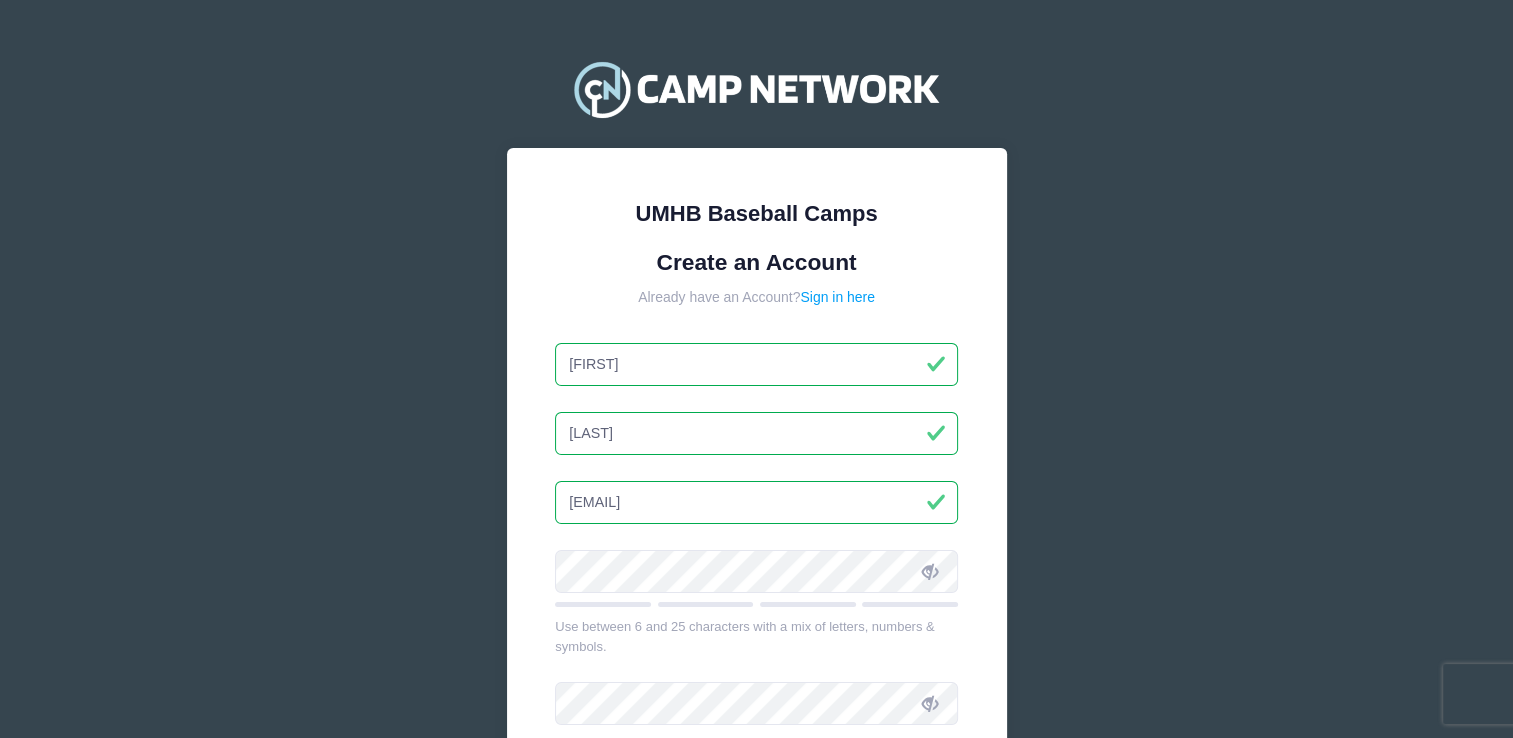 type on "[EMAIL]" 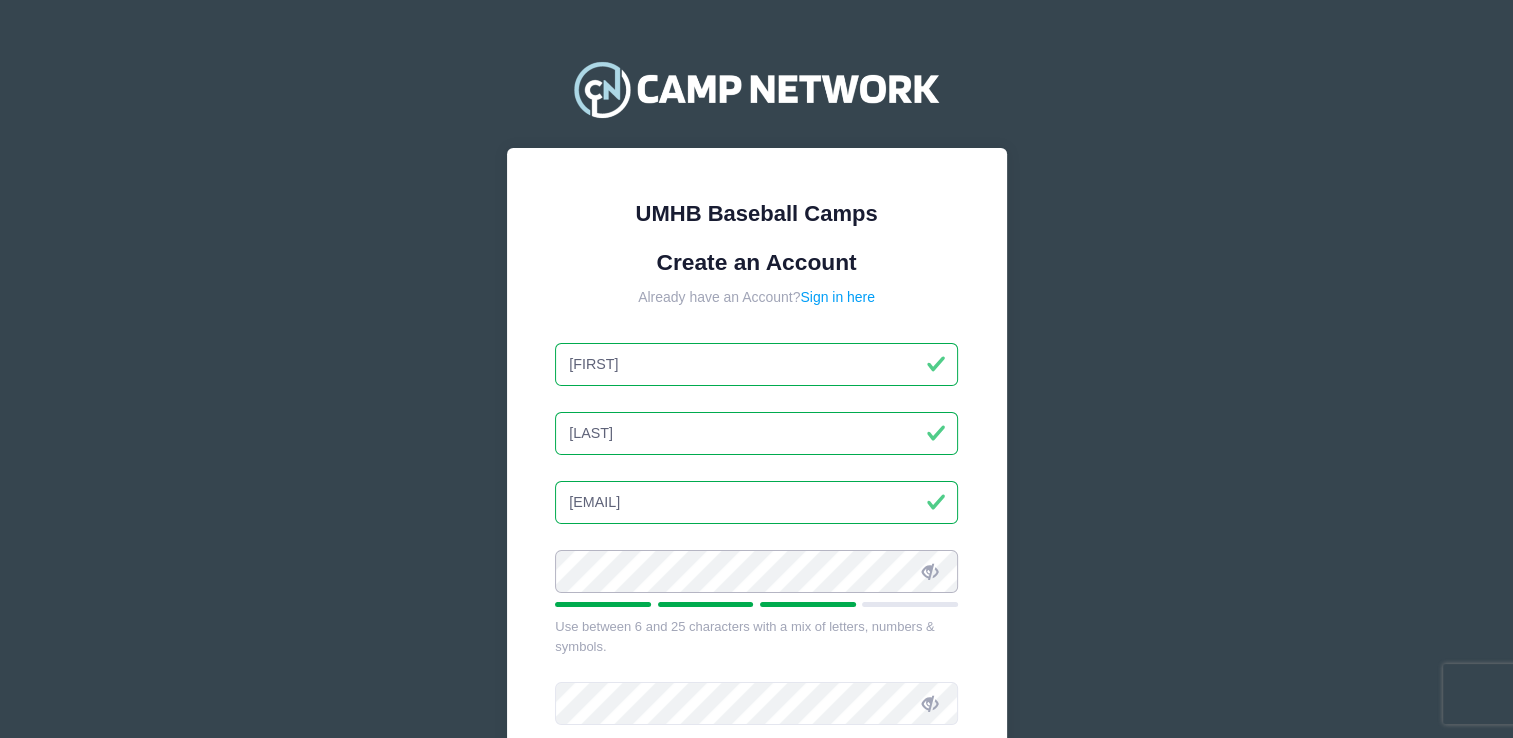 scroll, scrollTop: 100, scrollLeft: 0, axis: vertical 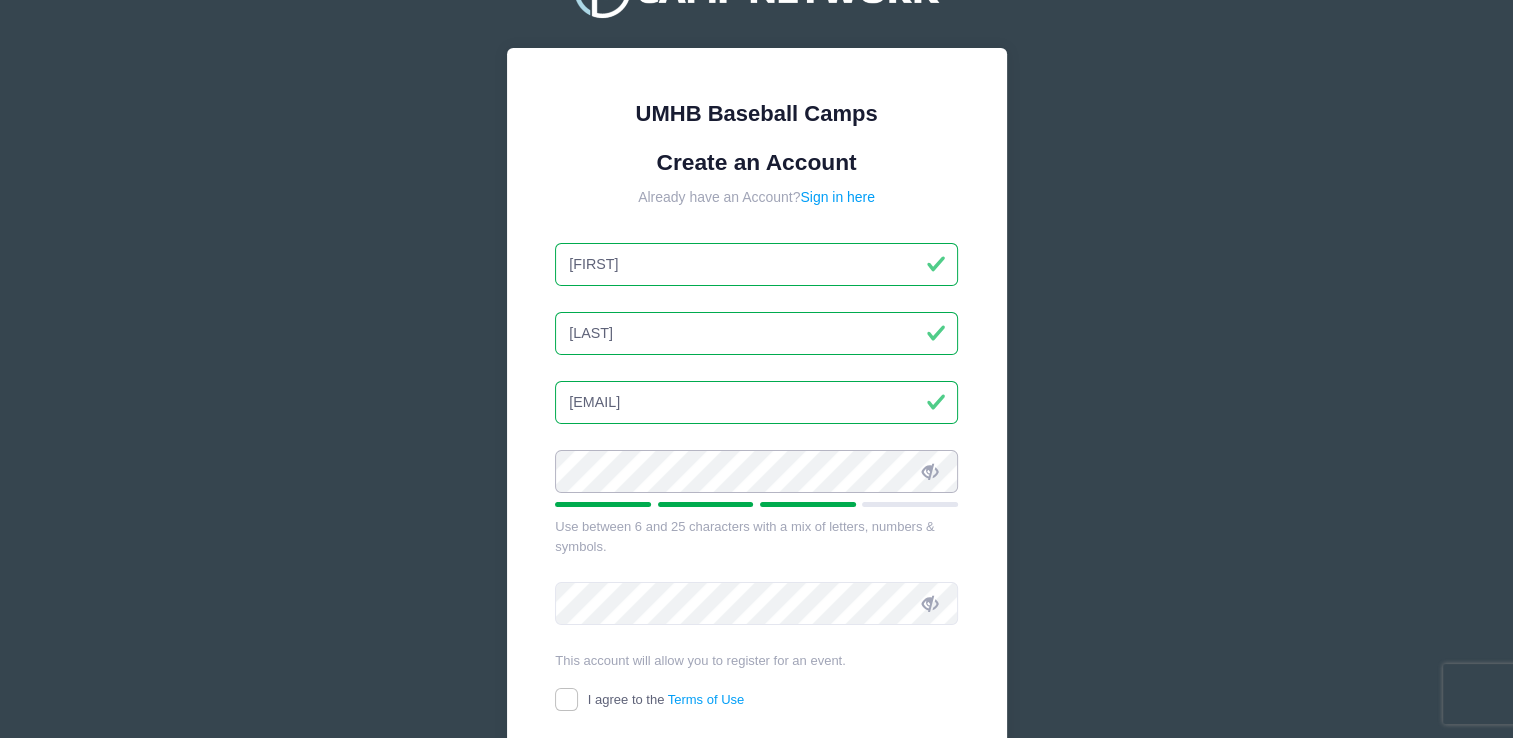 click on "UMHB Baseball Camps
Create an Account
Already have an Account?
Sign in here
[FIRST]
[LAST]
[EMAIL]" at bounding box center [757, 455] 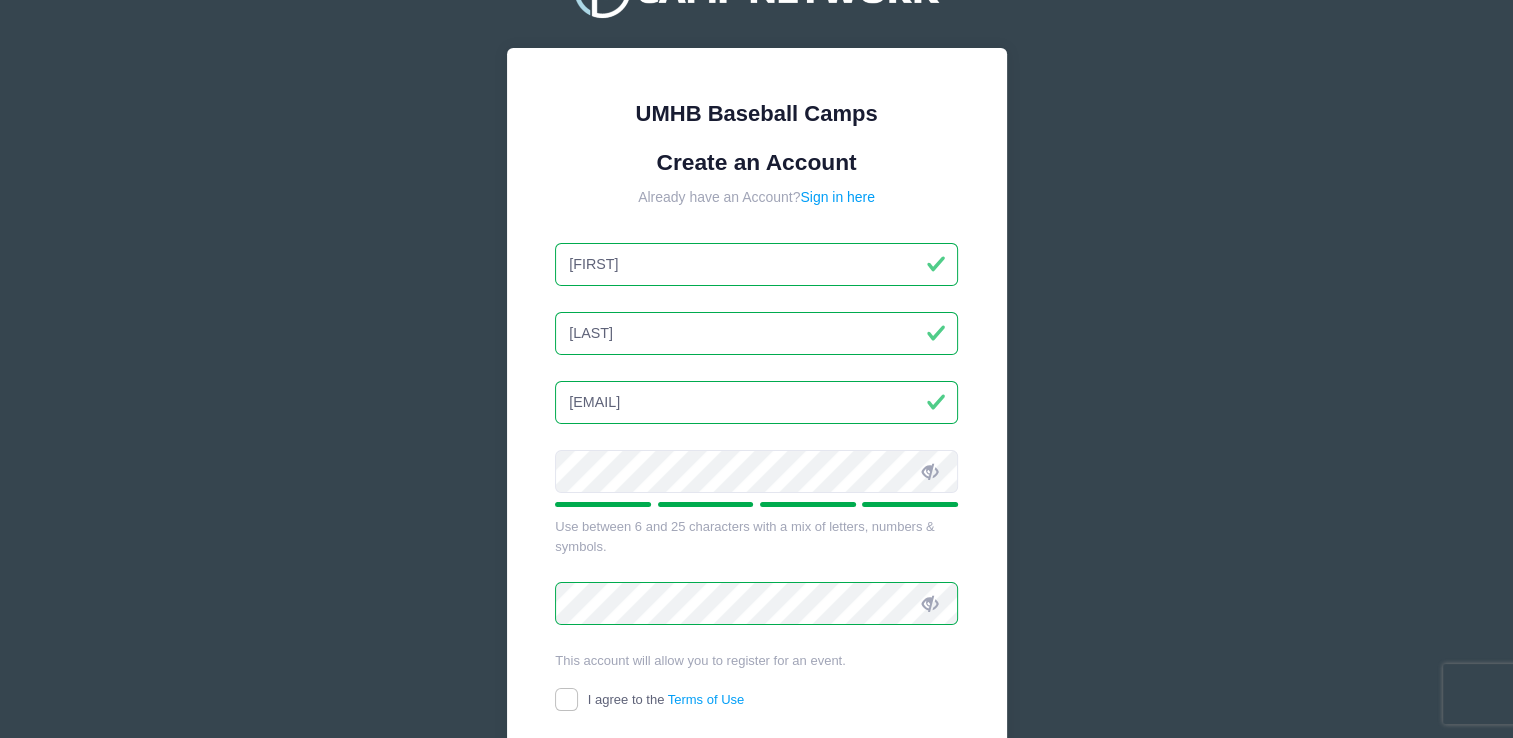 scroll, scrollTop: 200, scrollLeft: 0, axis: vertical 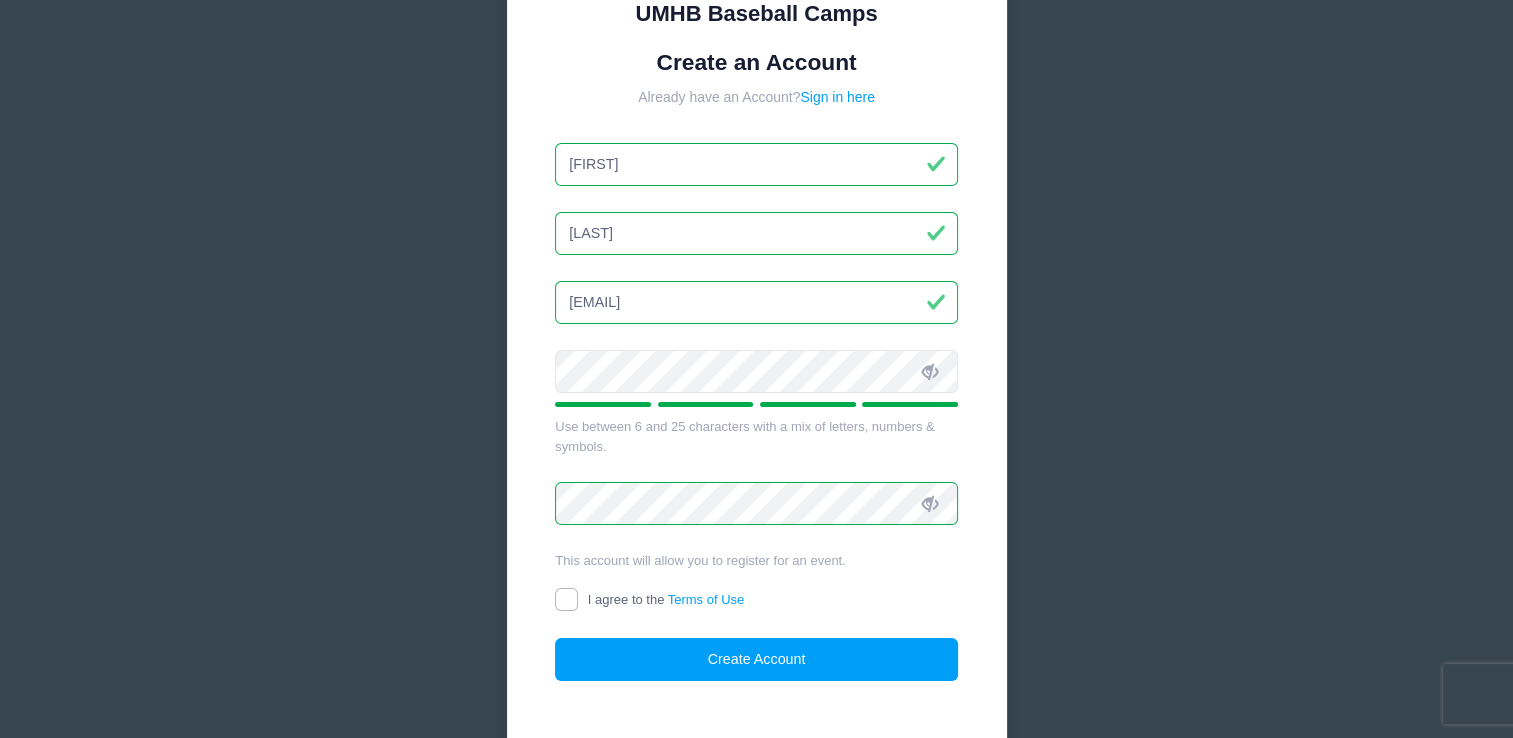 click on "I agree to the
Terms of Use" at bounding box center [566, 599] 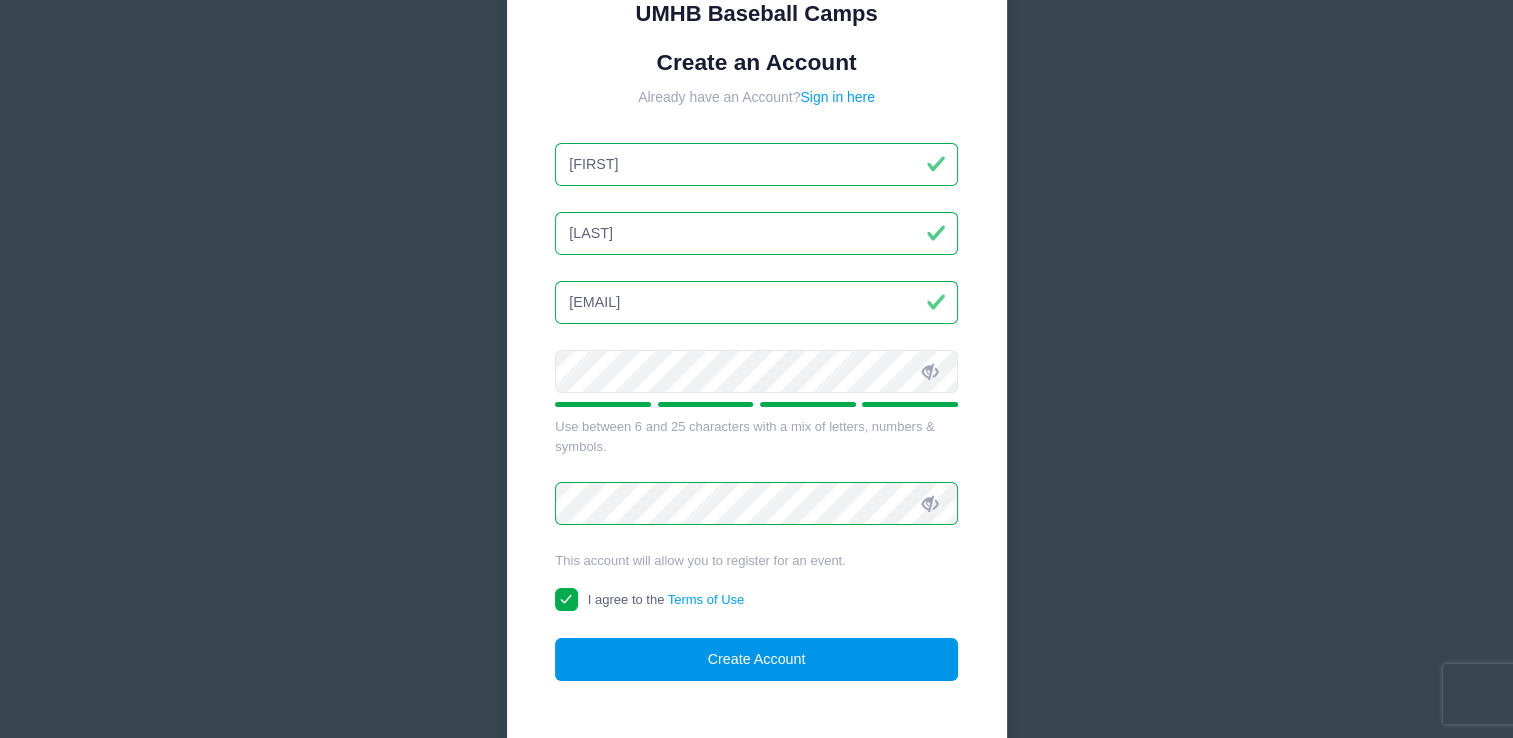 click on "Create Account" at bounding box center [756, 659] 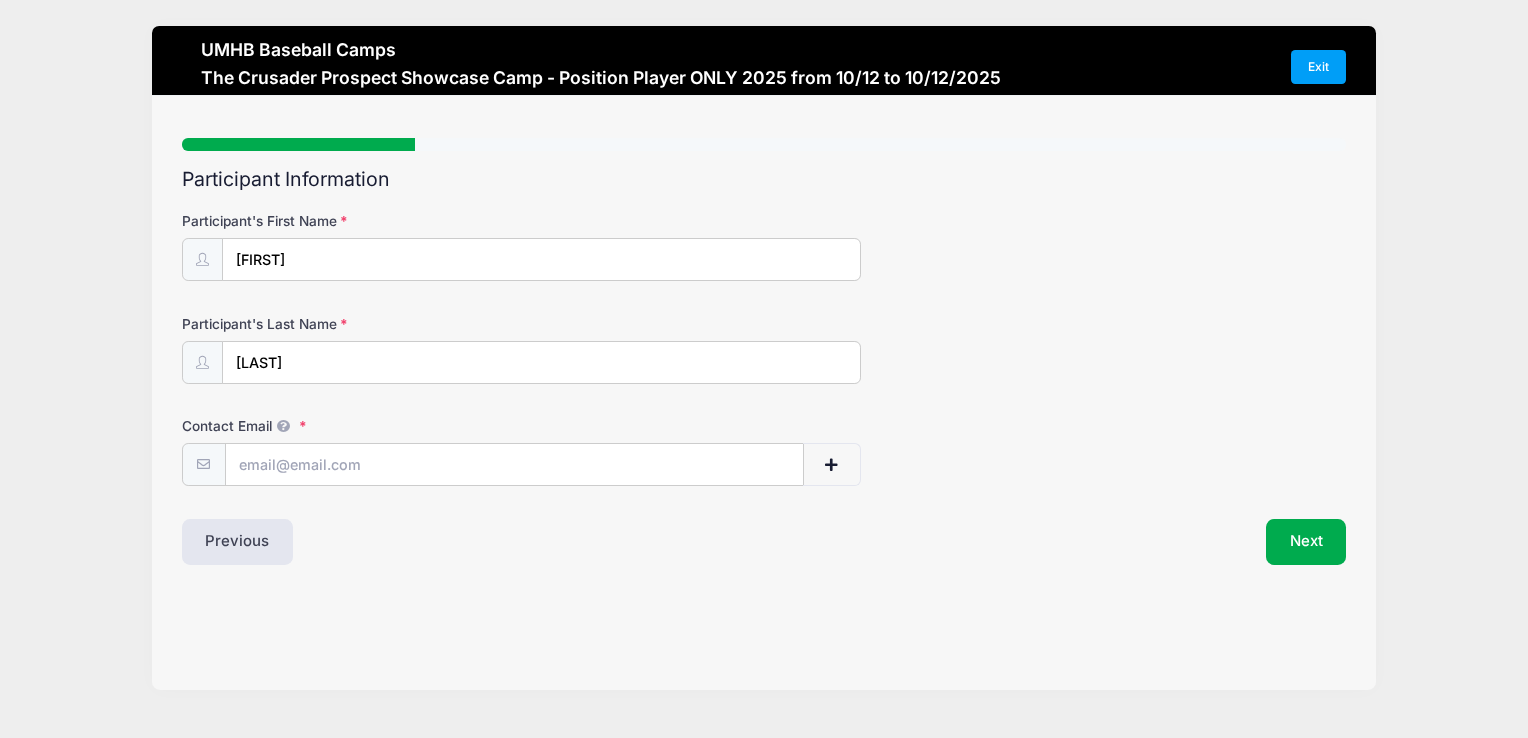 scroll, scrollTop: 0, scrollLeft: 0, axis: both 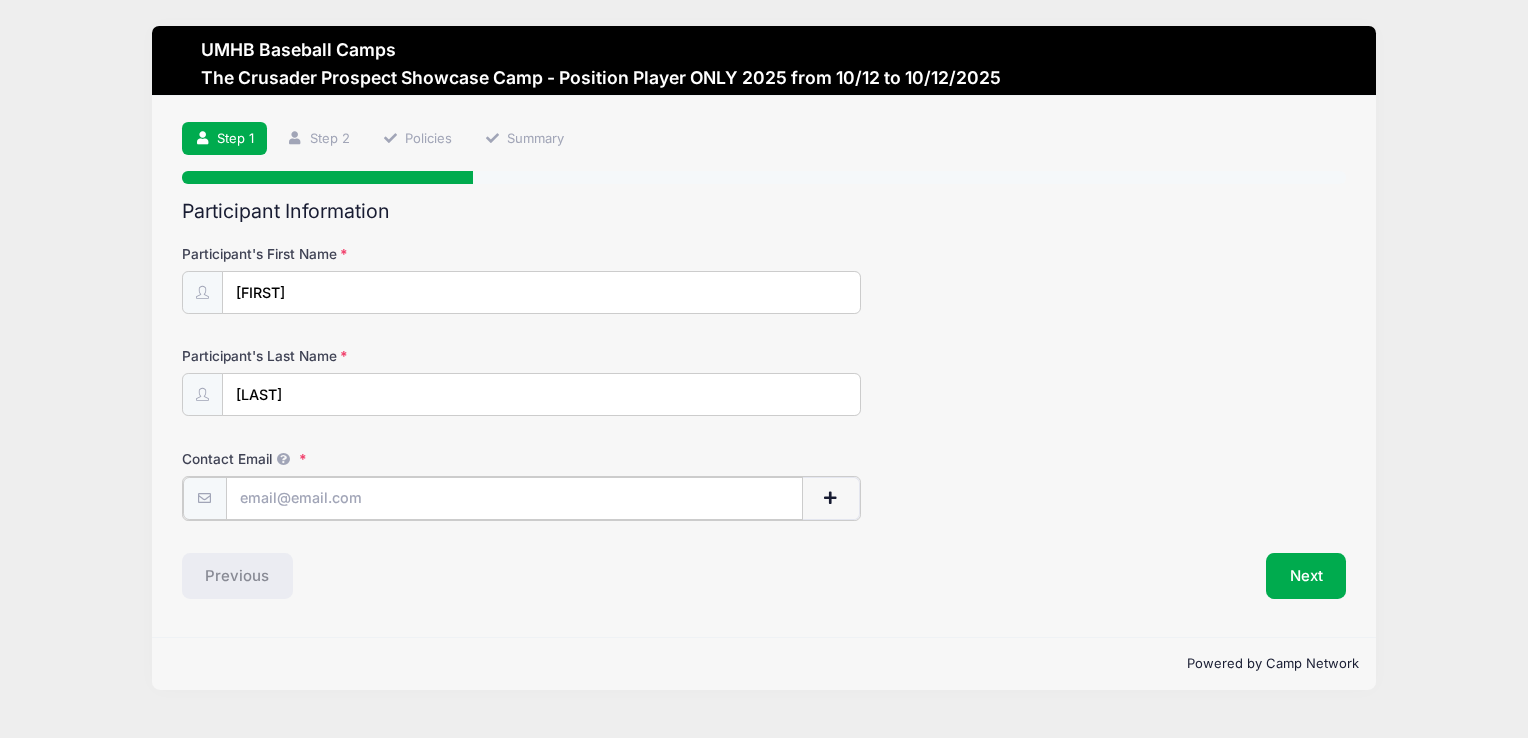 click on "Contact Email" at bounding box center [514, 498] 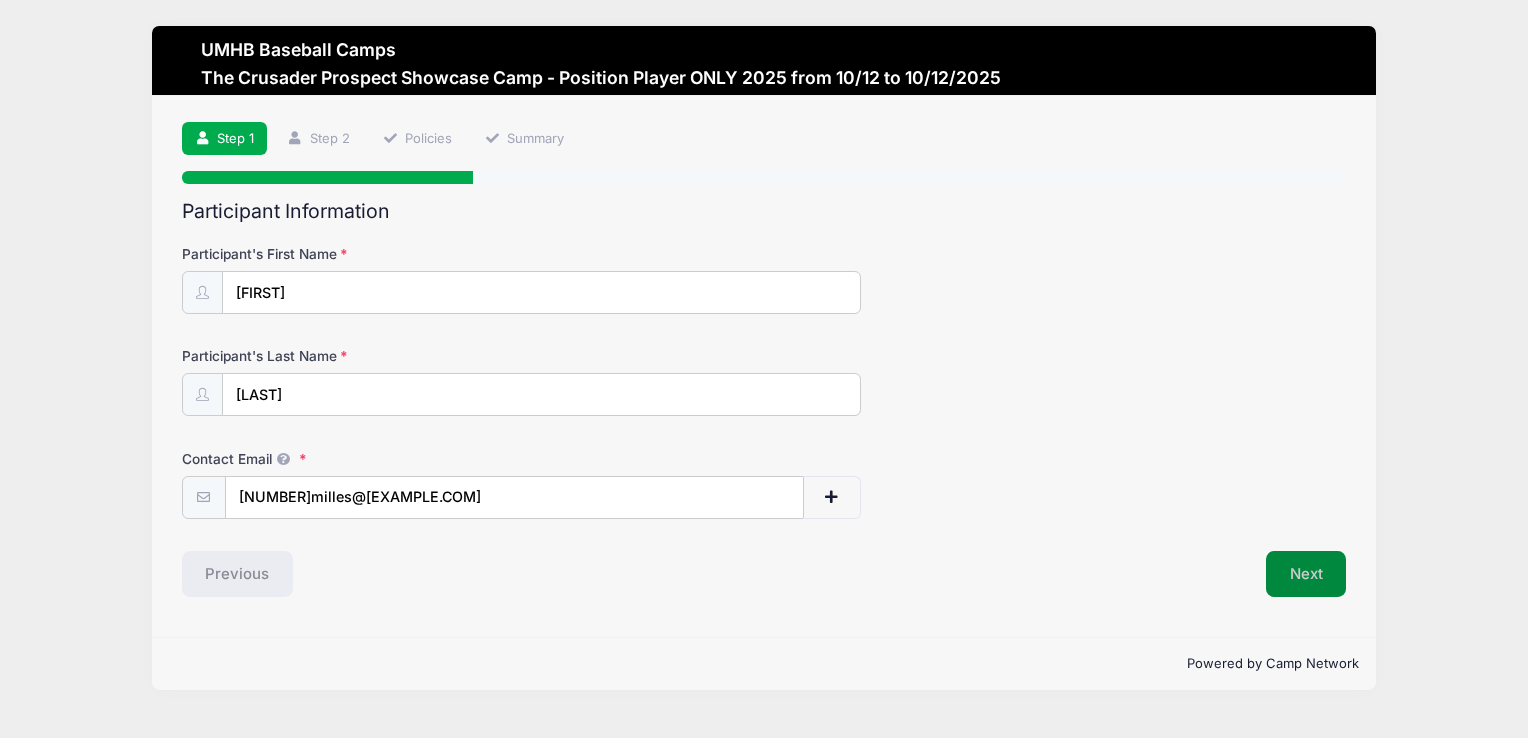 click on "Next" at bounding box center (1306, 574) 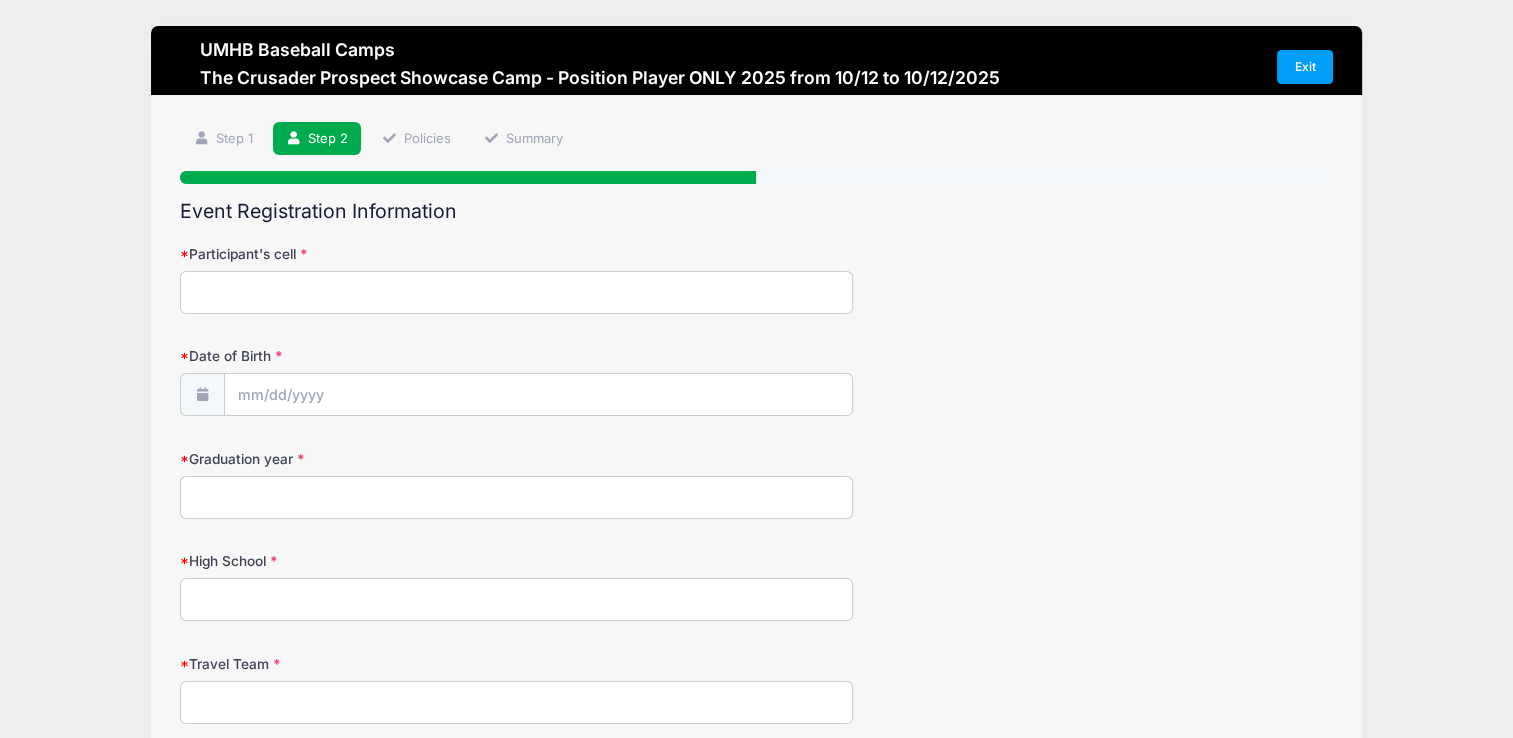 click on "Participant's cell" at bounding box center [516, 292] 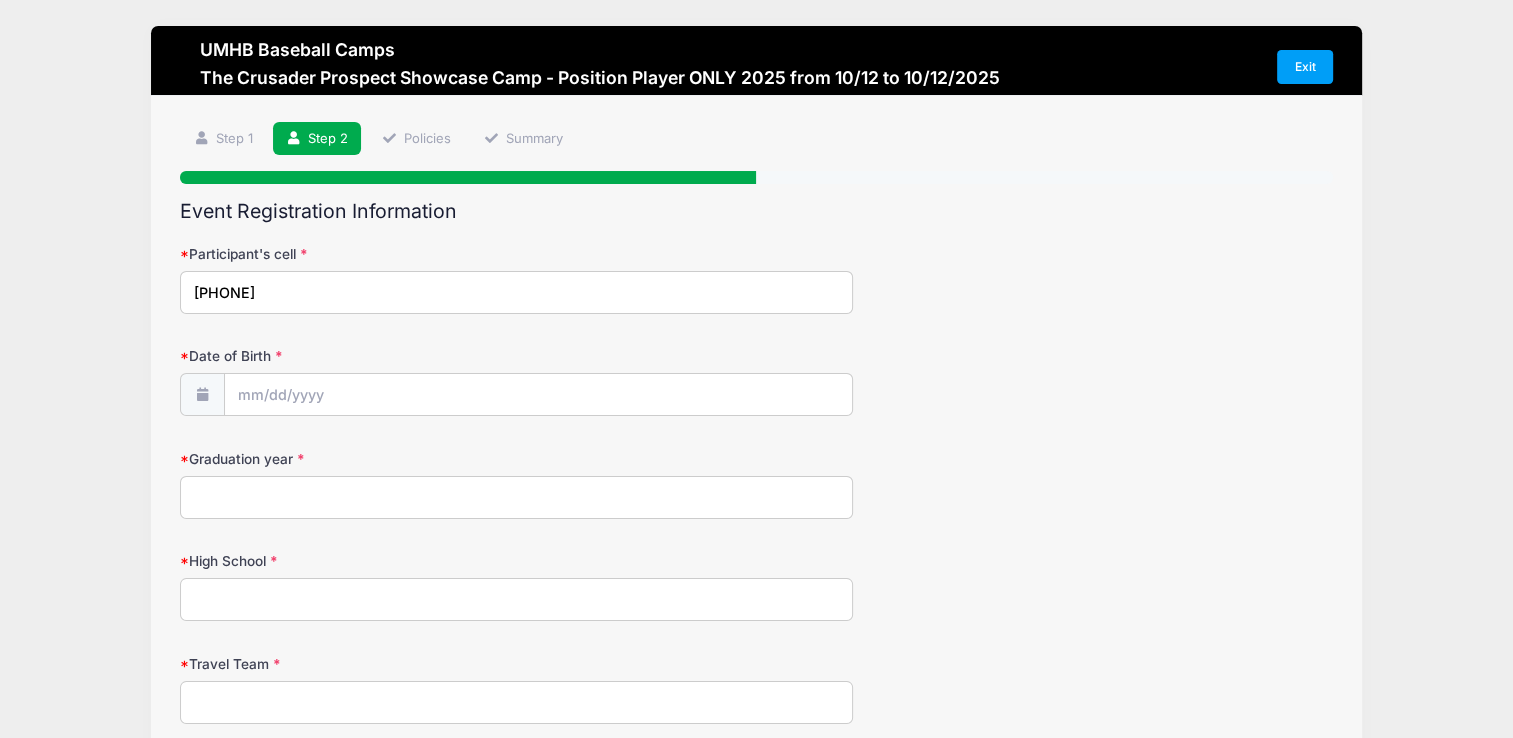 type on "210-833-3545" 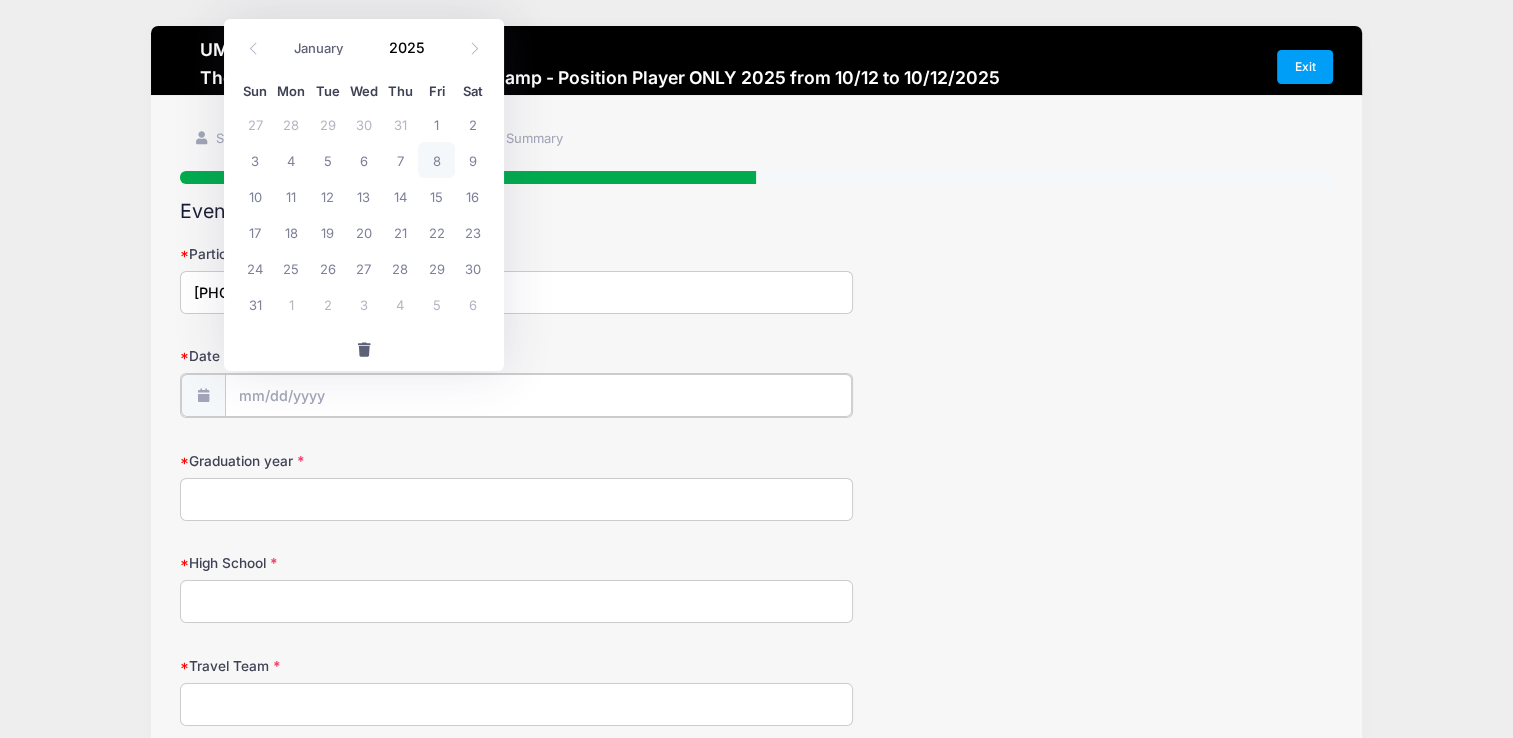 click on "Date of Birth" at bounding box center (538, 395) 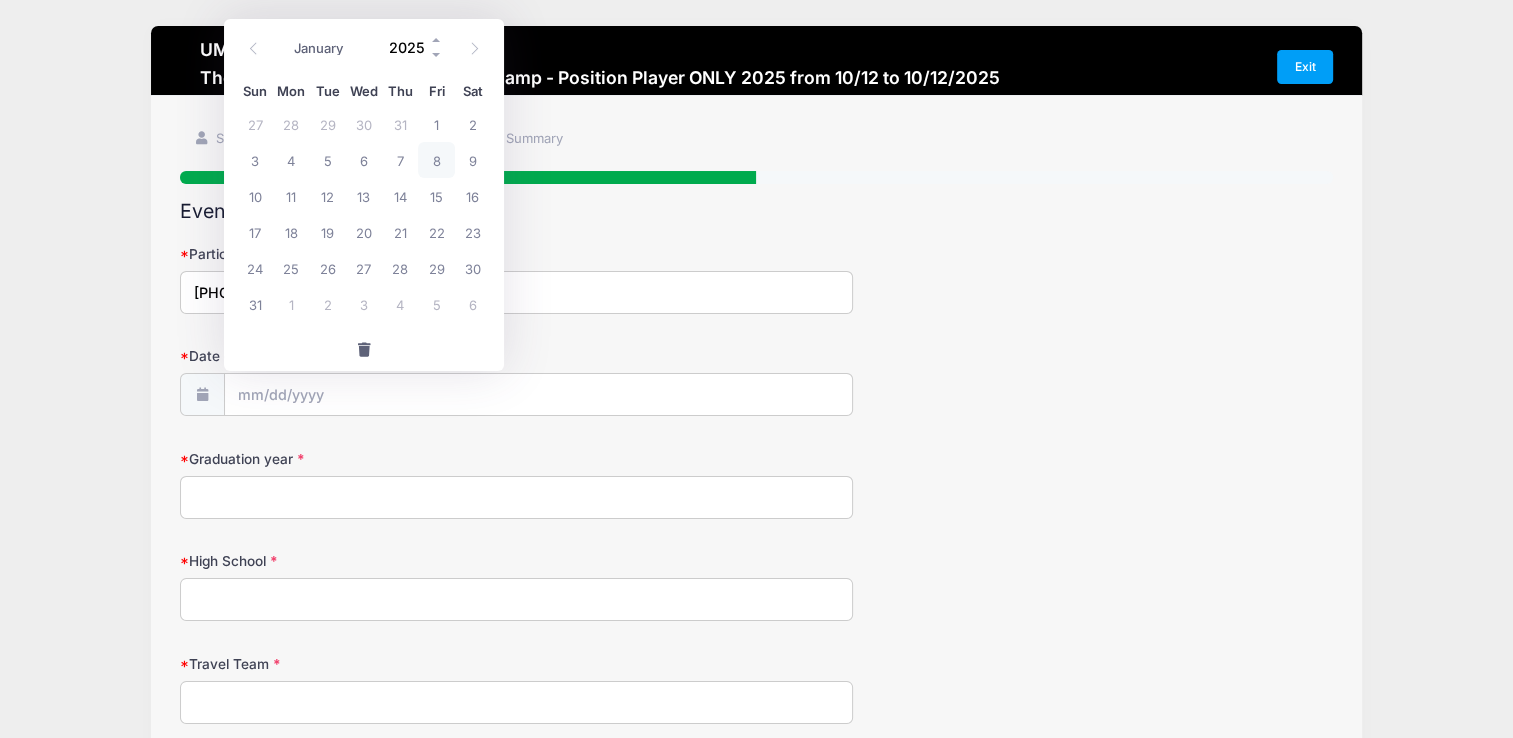 click on "2025" at bounding box center (411, 48) 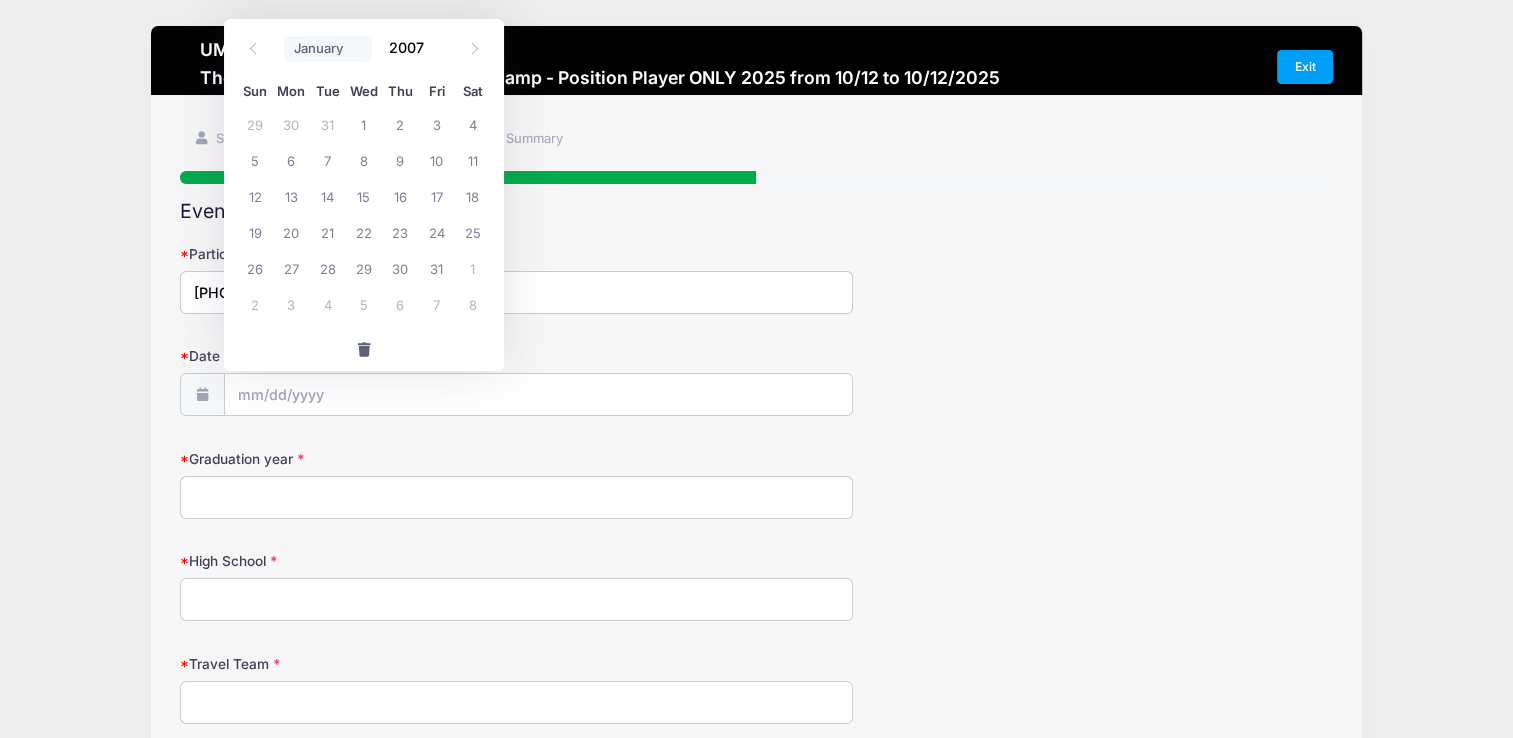 type on "2007" 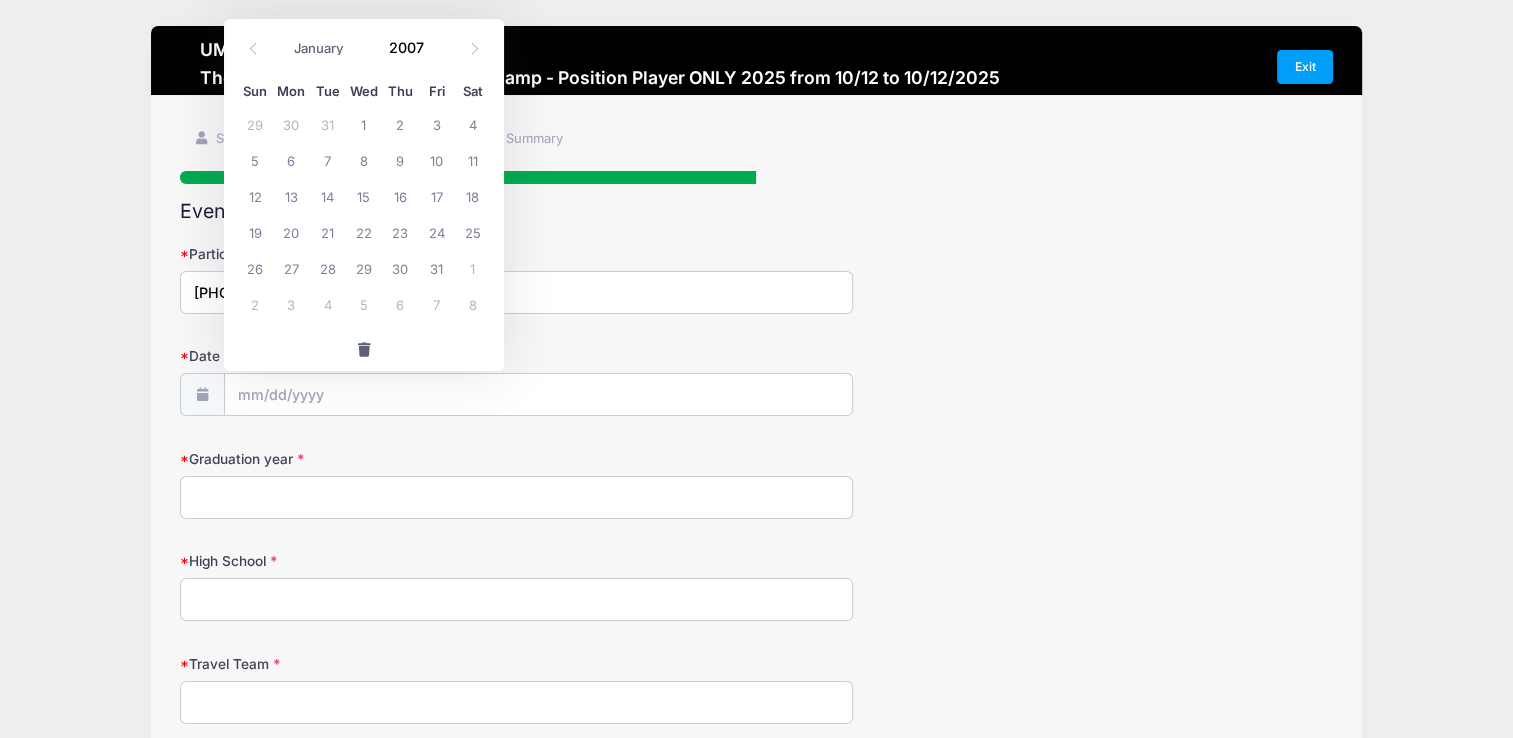 select on "10" 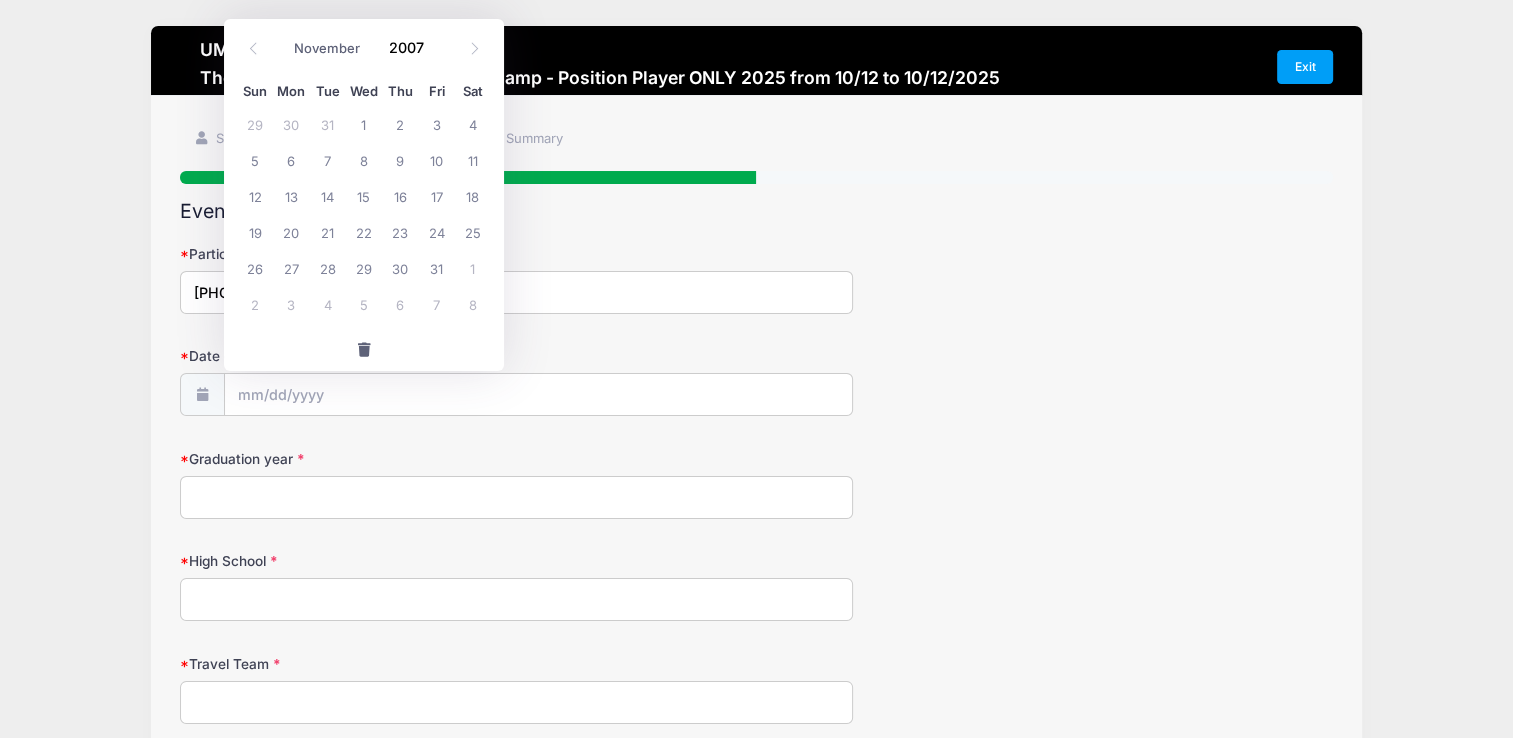 click on "January February March April May June July August September October November December" at bounding box center (328, 49) 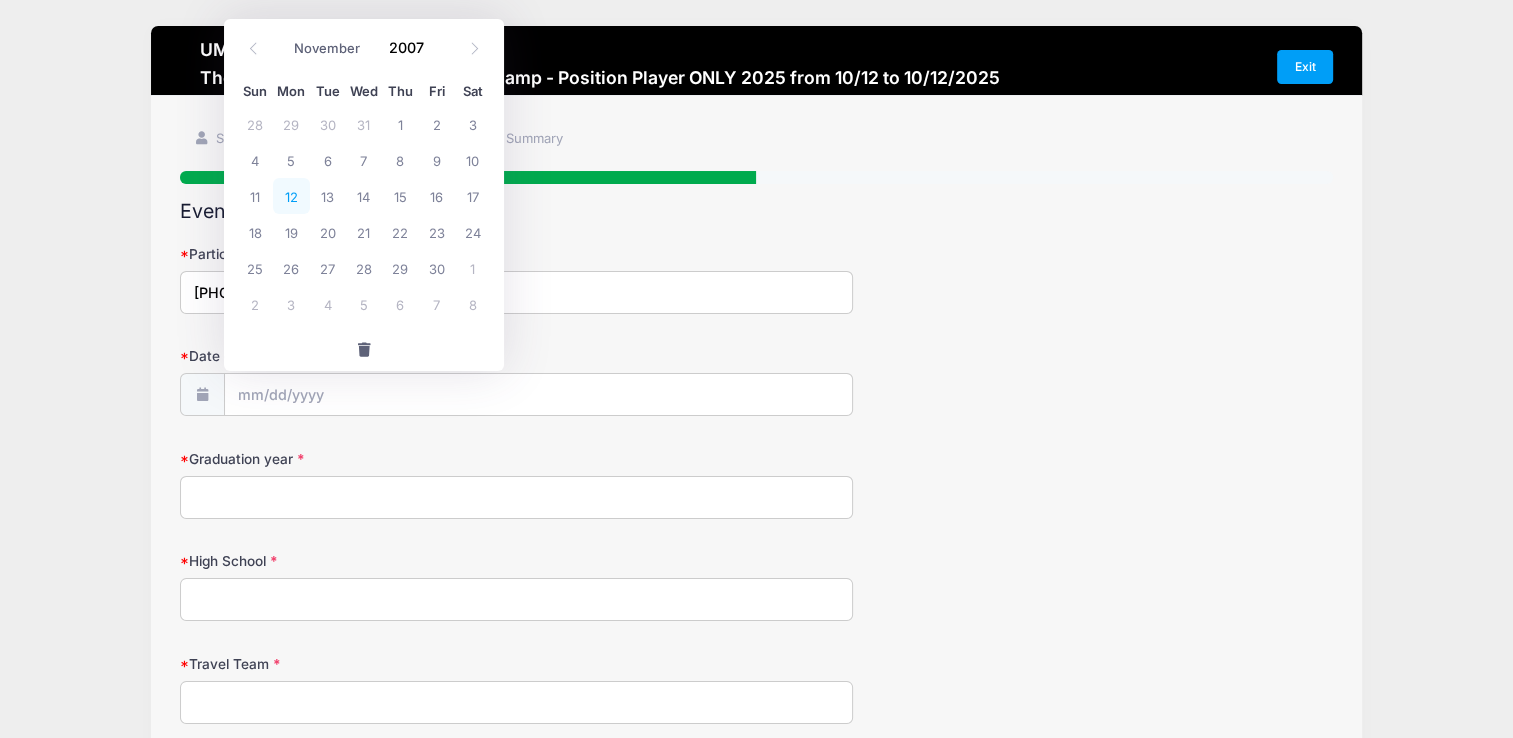 click on "12" at bounding box center (291, 196) 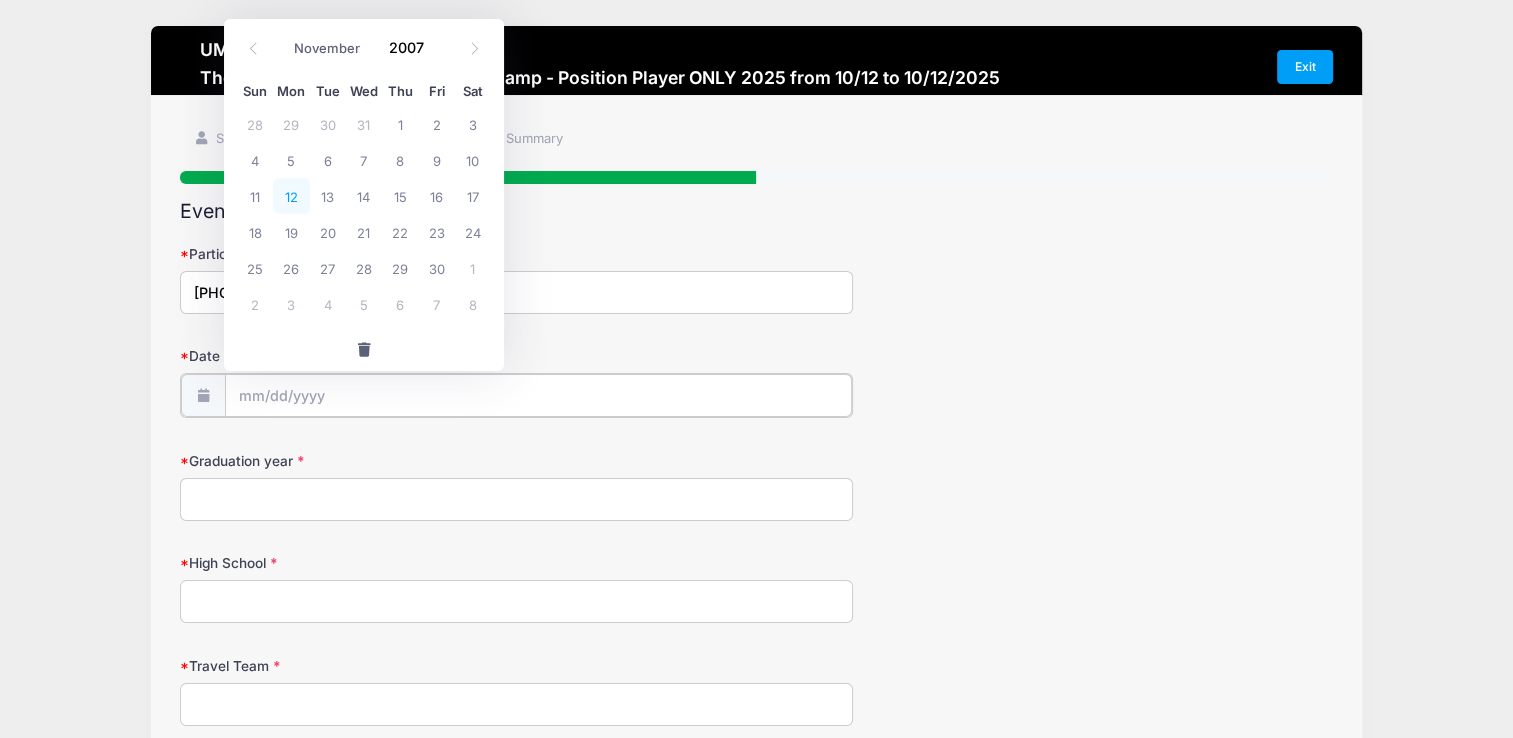type on "11/12/2007" 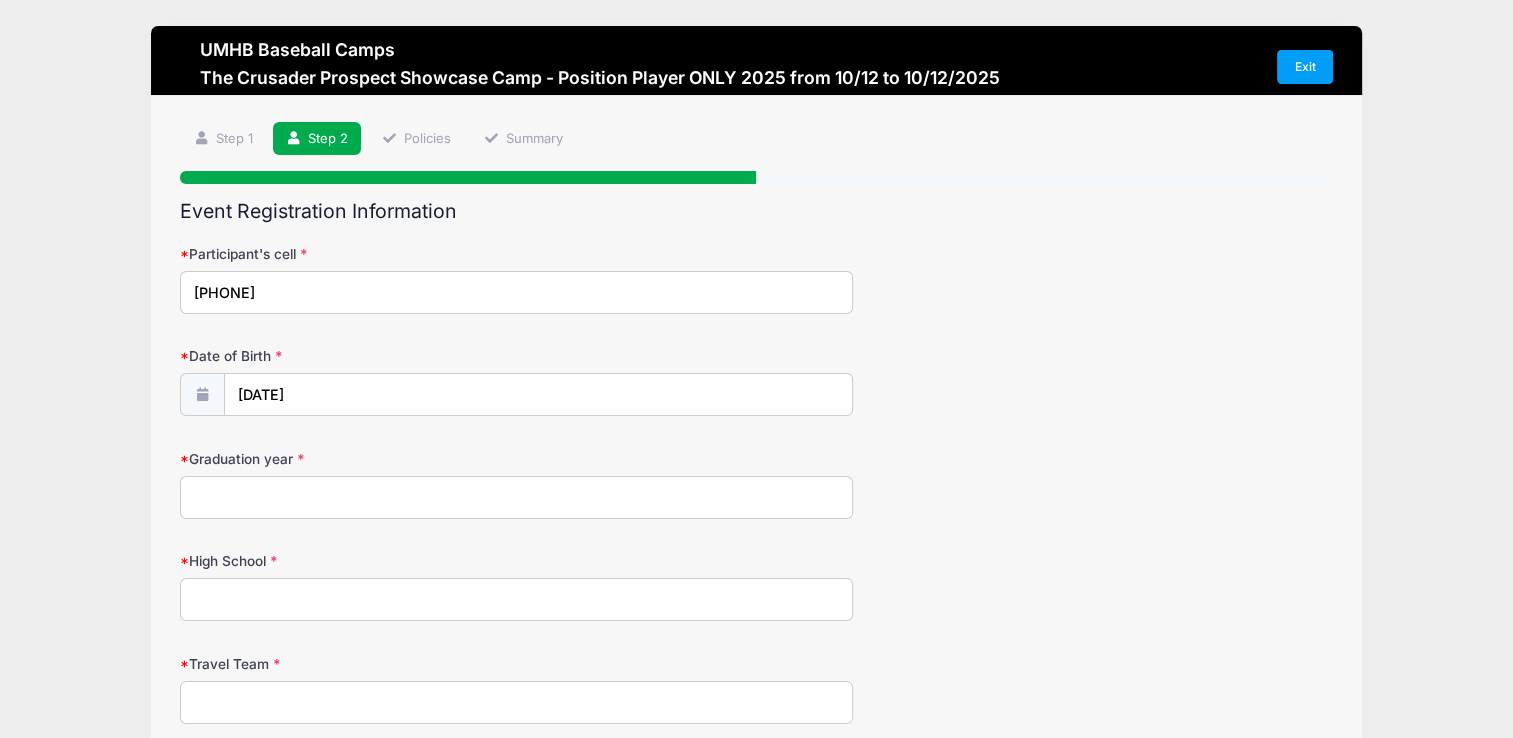 click on "Graduation year" at bounding box center (516, 497) 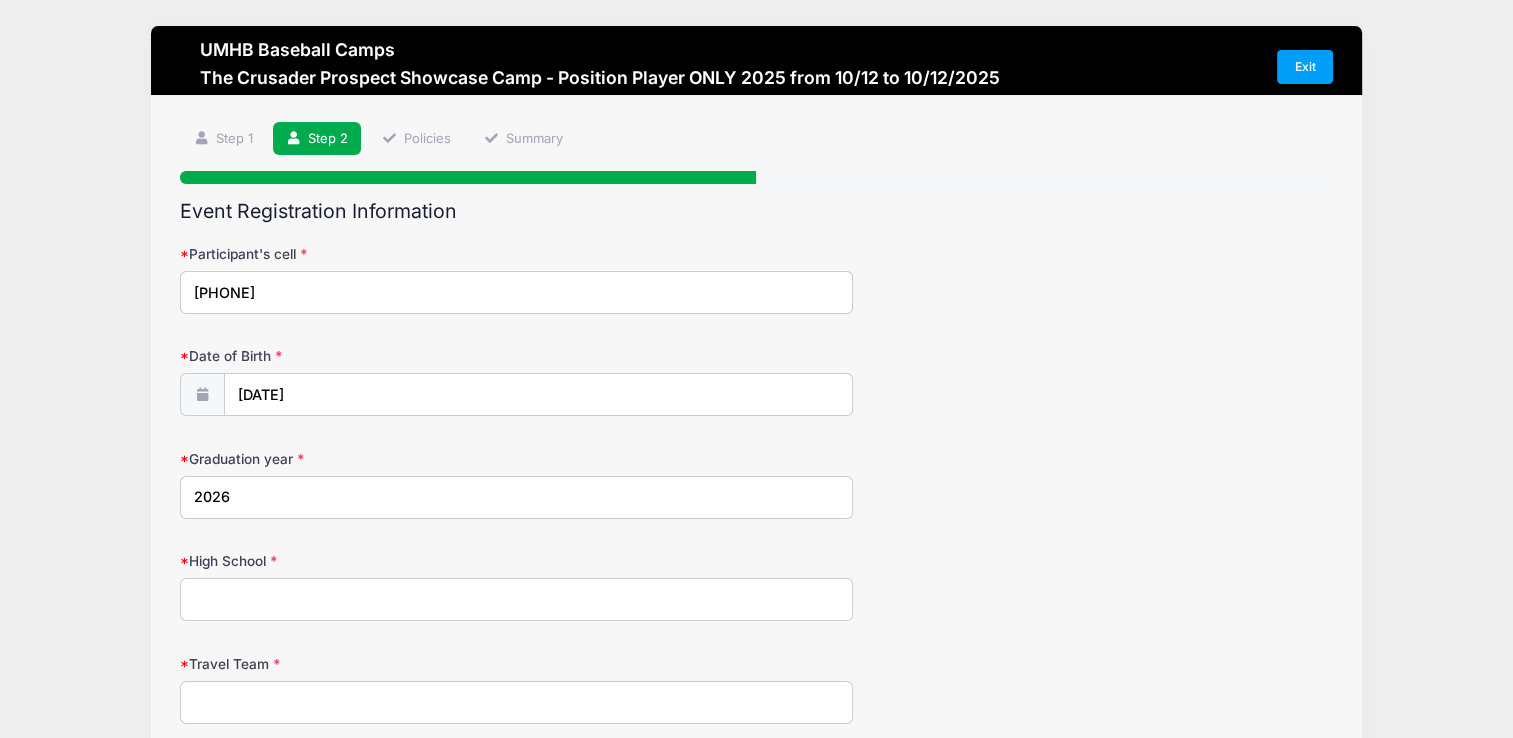 type on "2026" 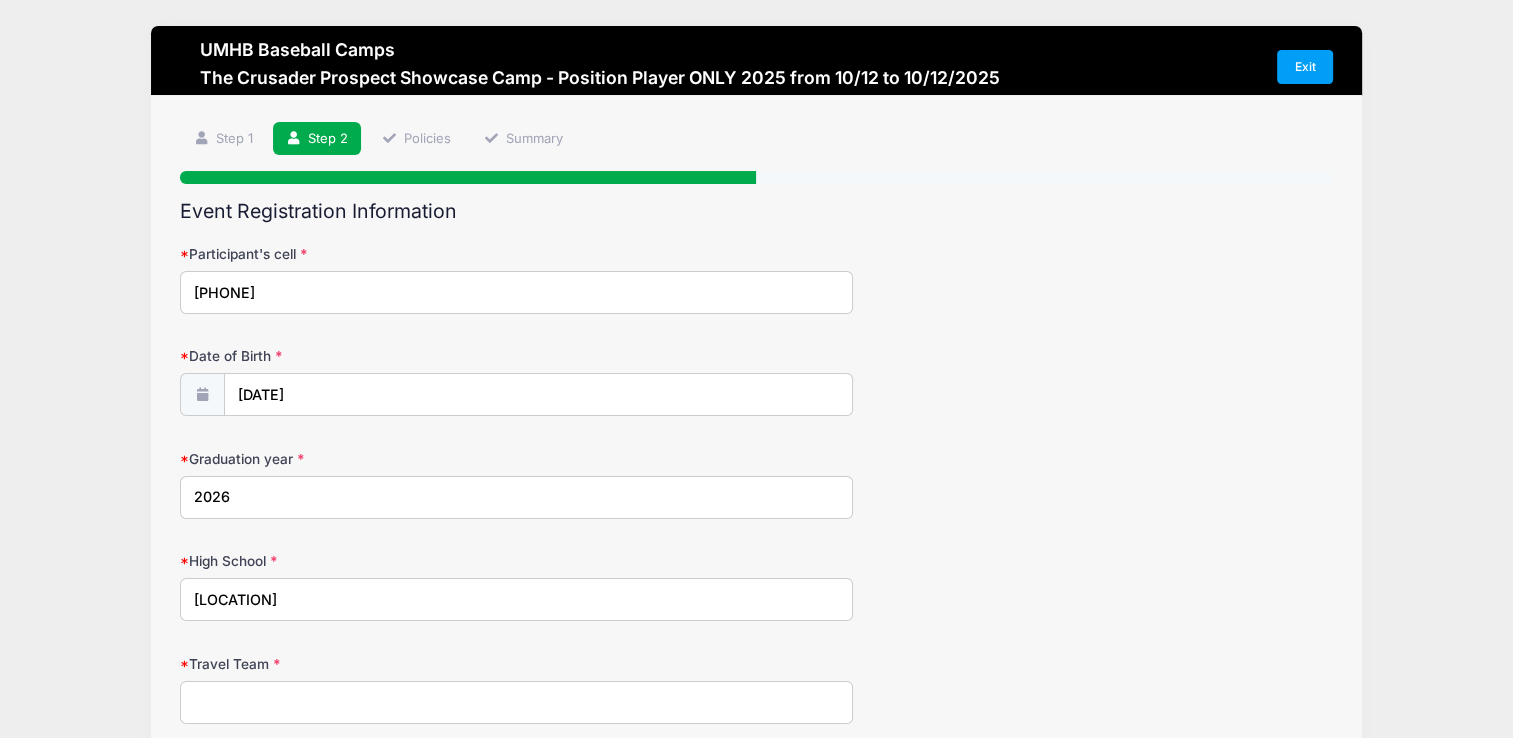 type on "Saint Mary's Hall" 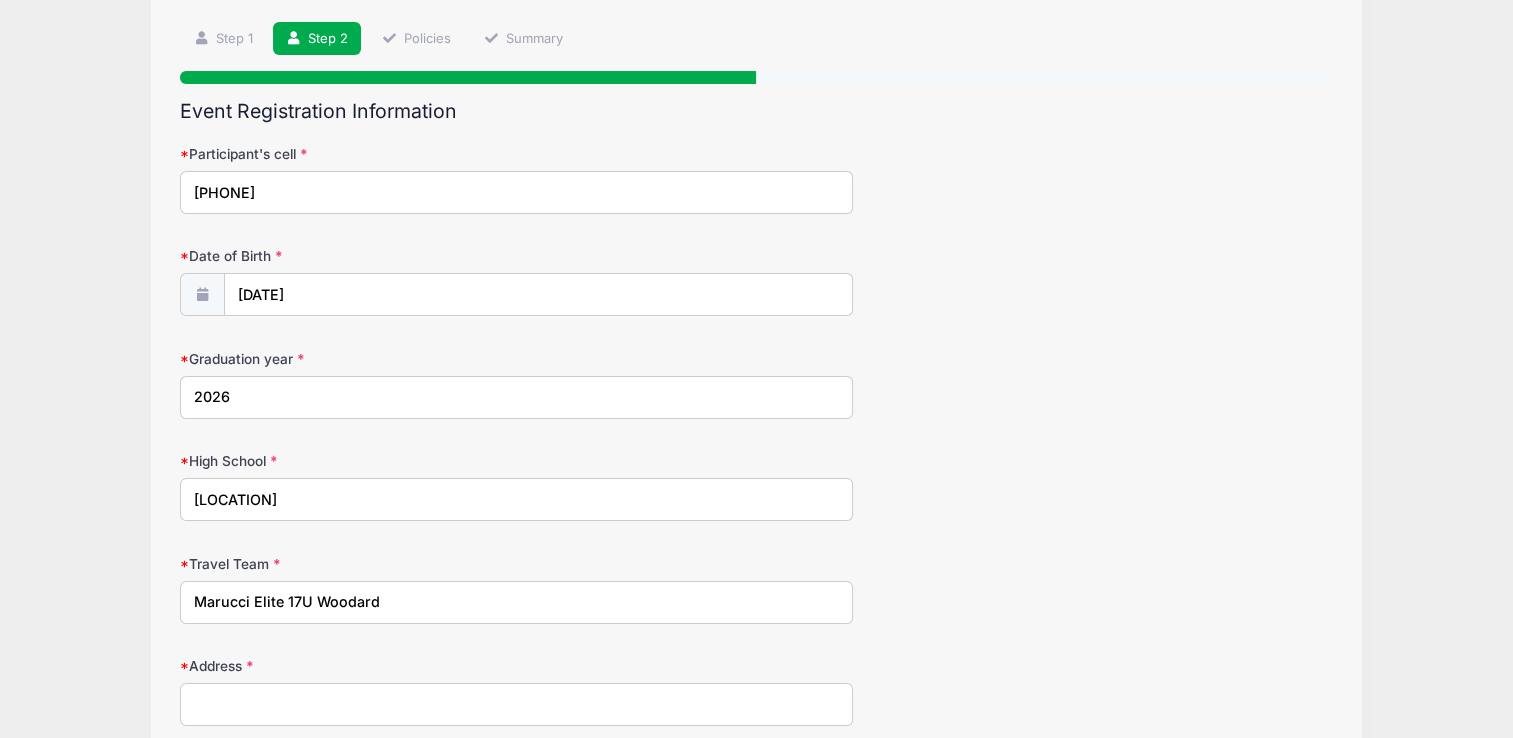 scroll, scrollTop: 300, scrollLeft: 0, axis: vertical 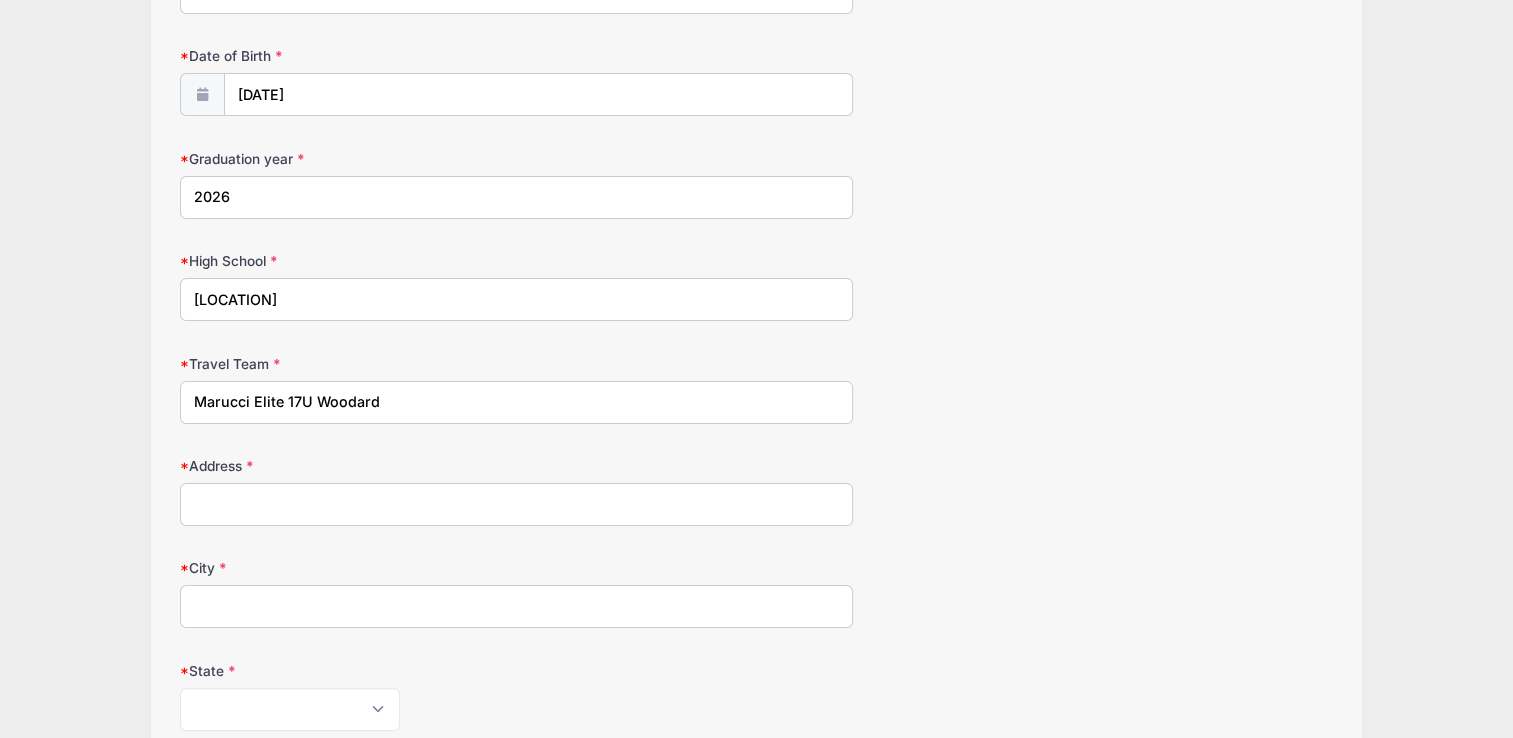 type on "Marucci Elite 17U Woodard" 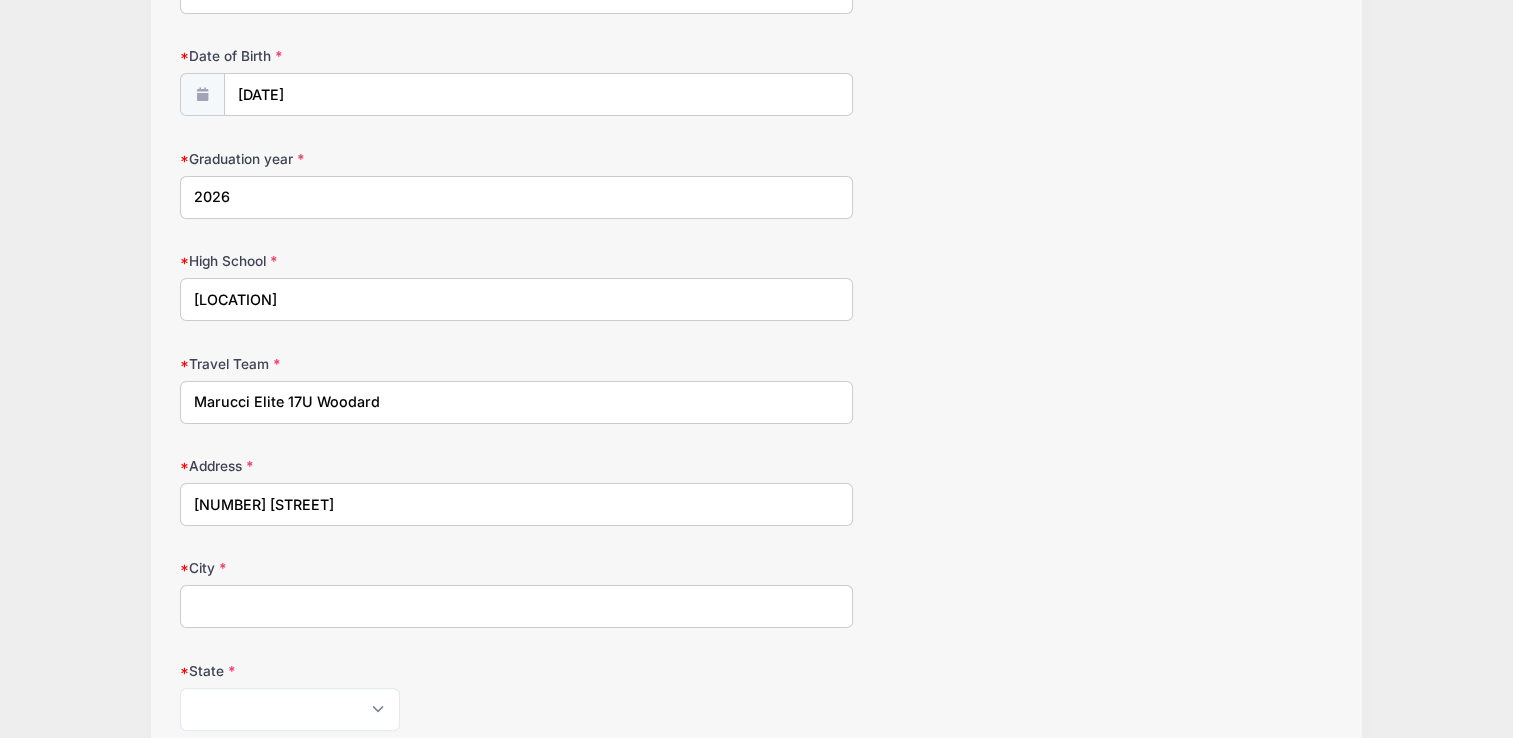 type on "New Braunfels" 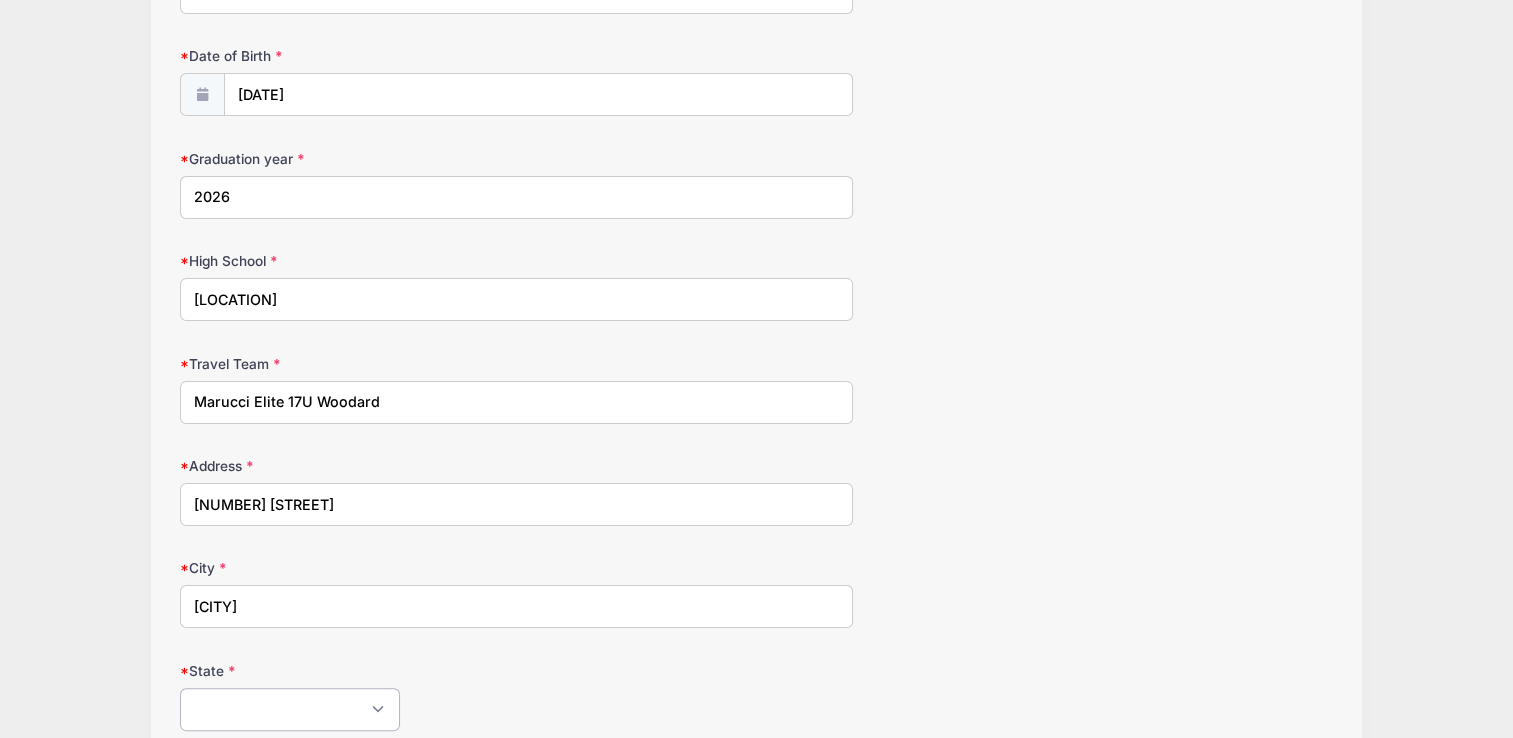 select on "TX" 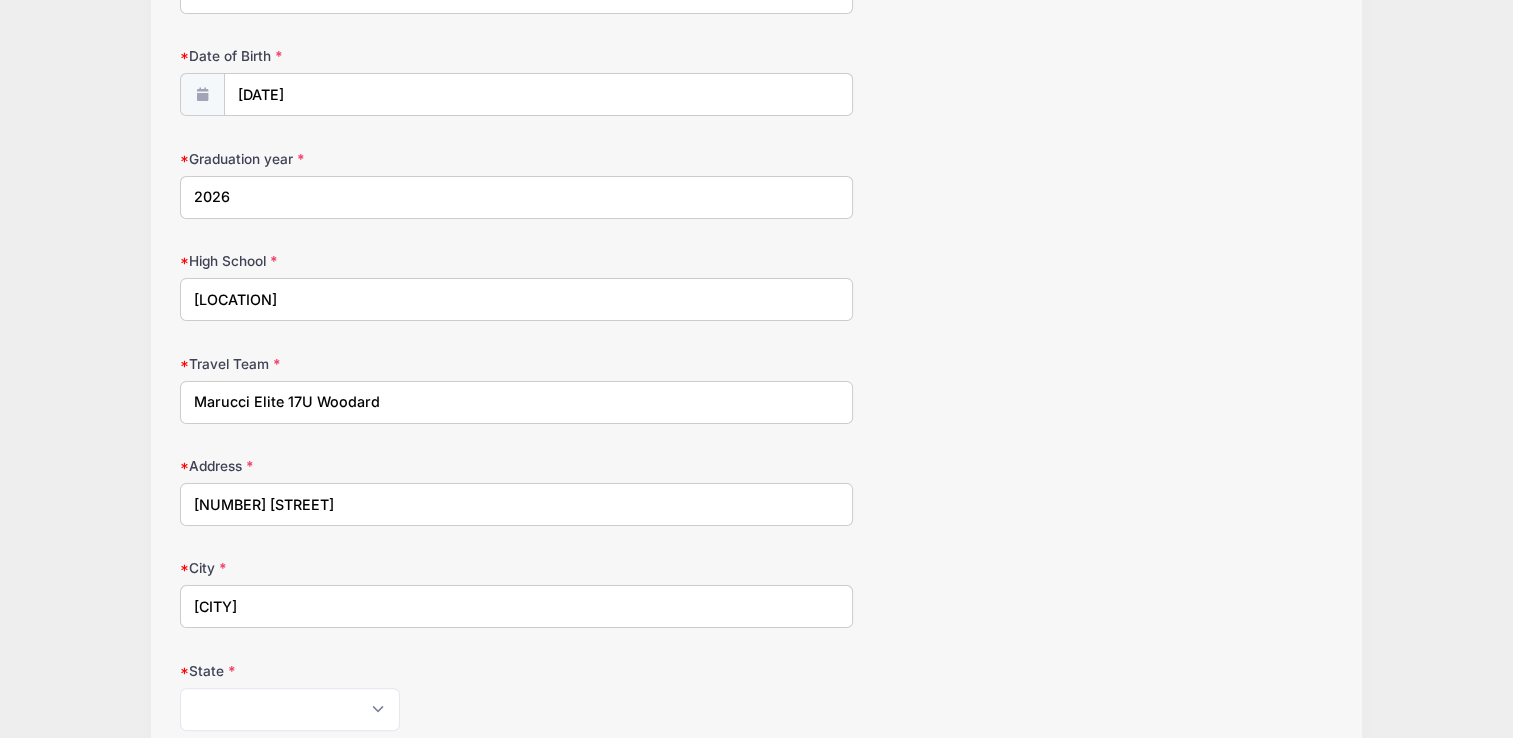 type on "78132" 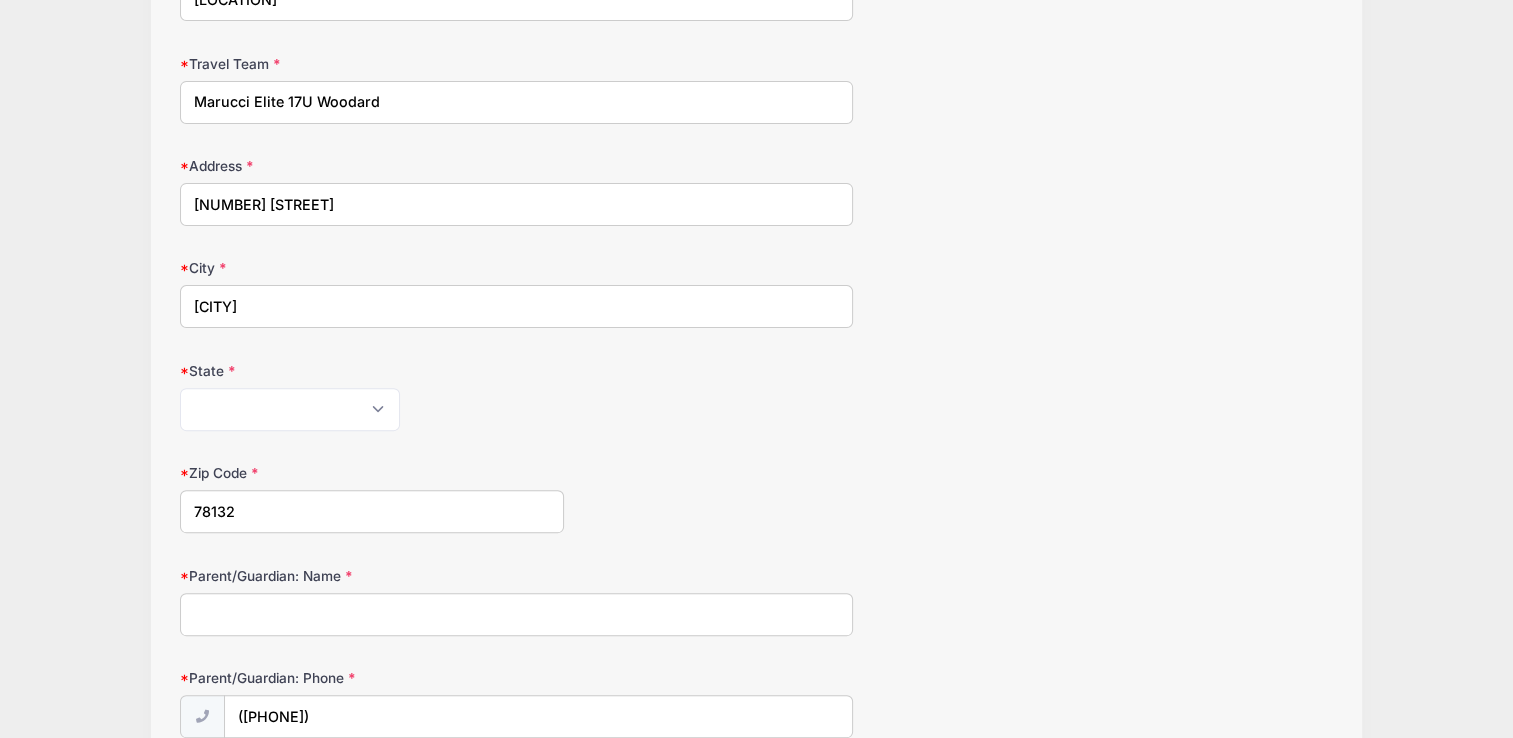 click on "Parent/Guardian: Name" at bounding box center (516, 614) 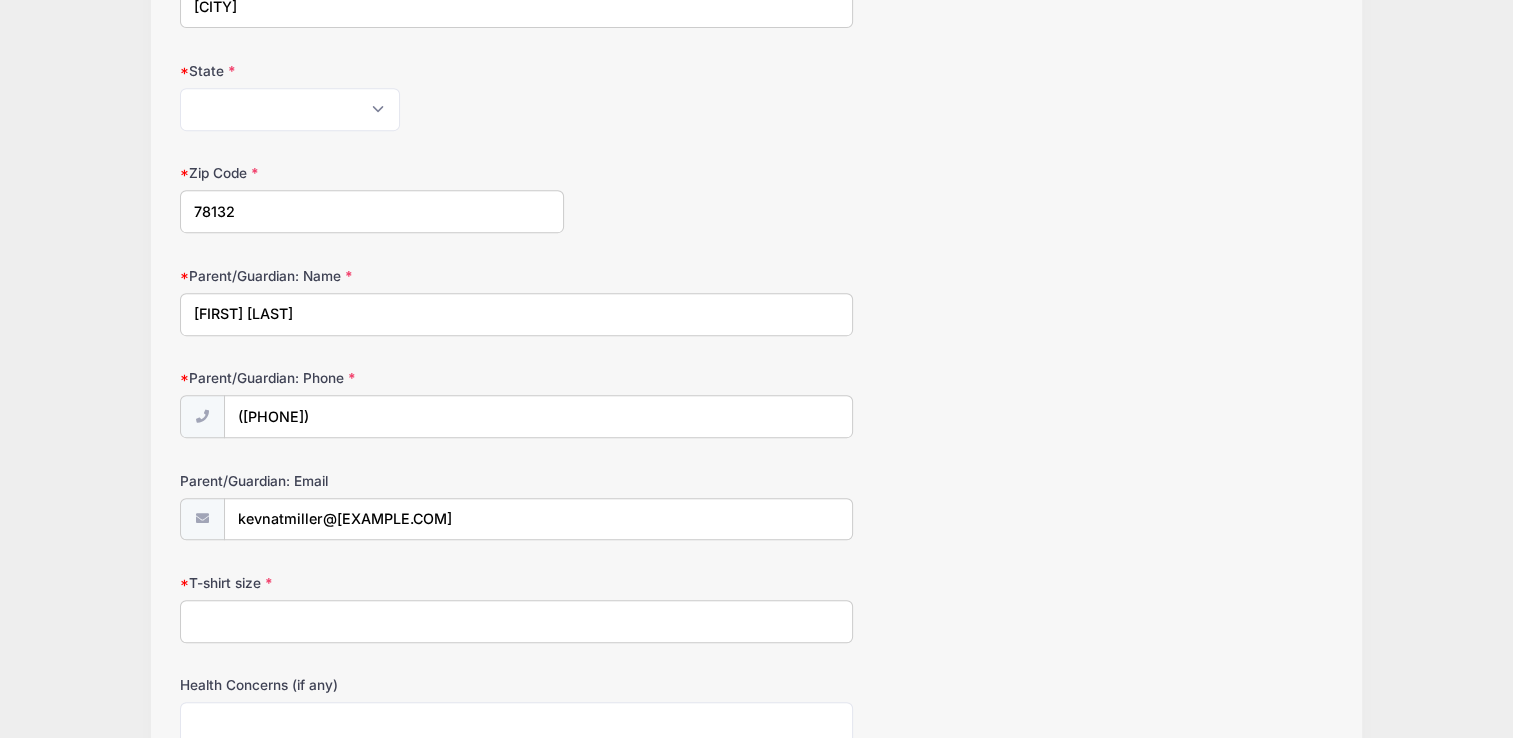 scroll, scrollTop: 1000, scrollLeft: 0, axis: vertical 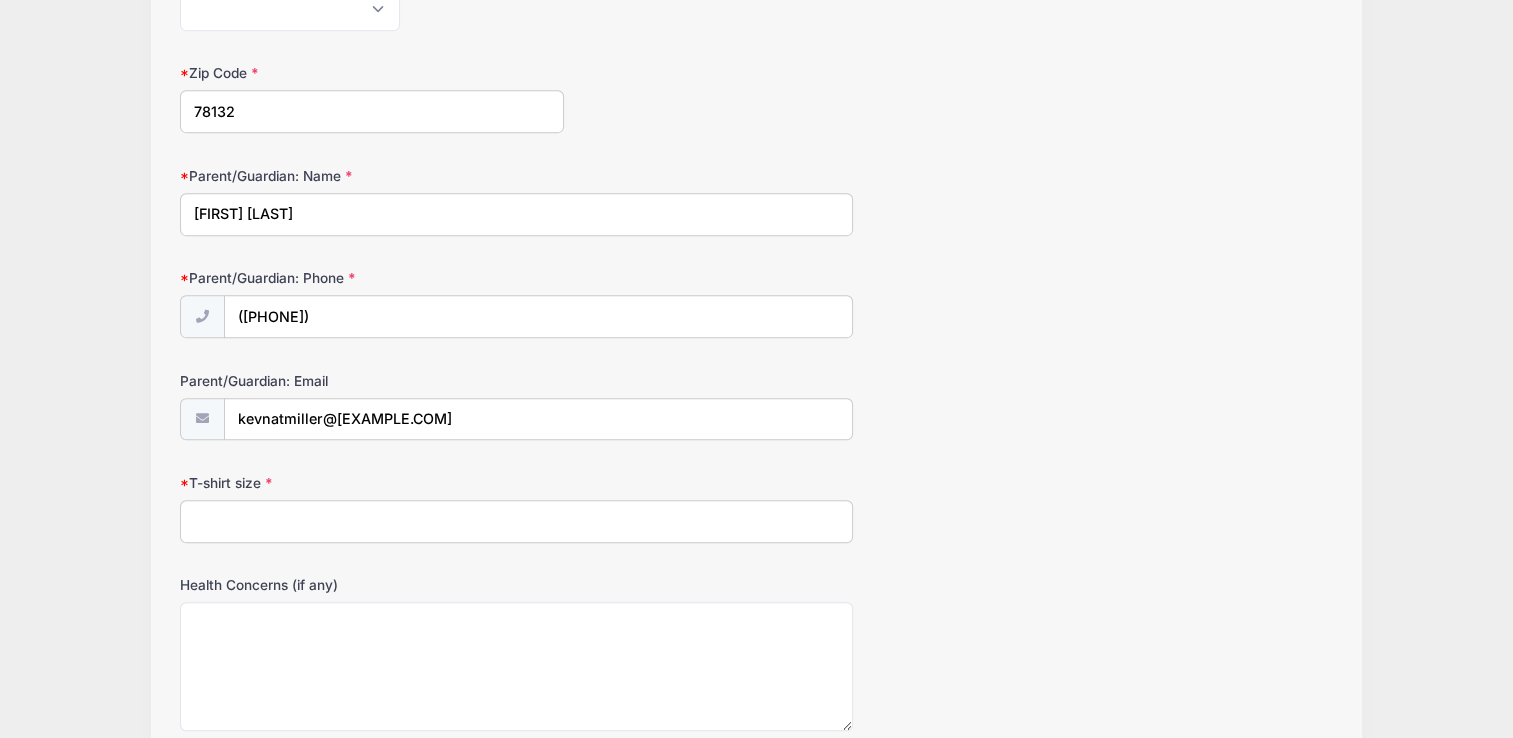 type on "Natalie Miller" 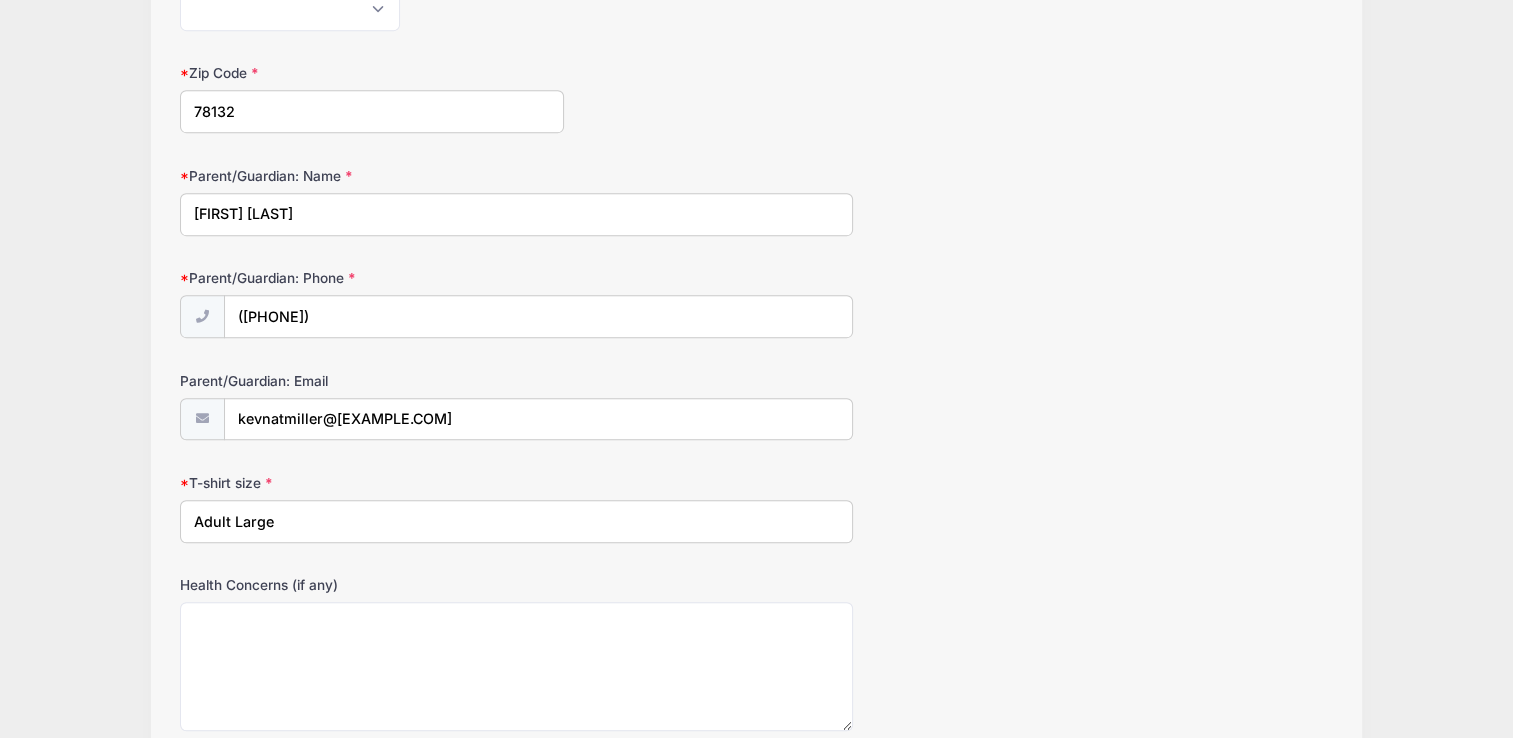 type on "Adult Large" 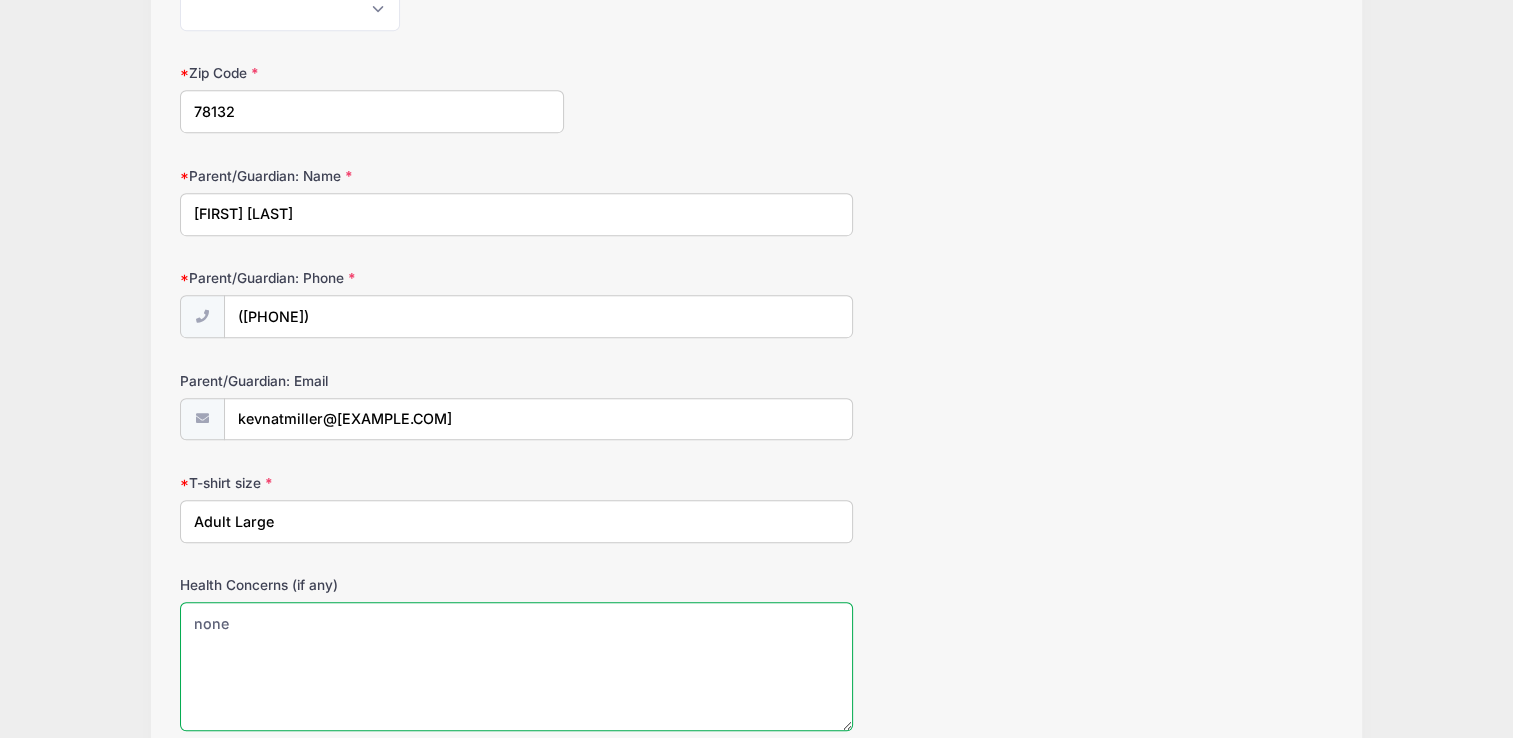 scroll, scrollTop: 1300, scrollLeft: 0, axis: vertical 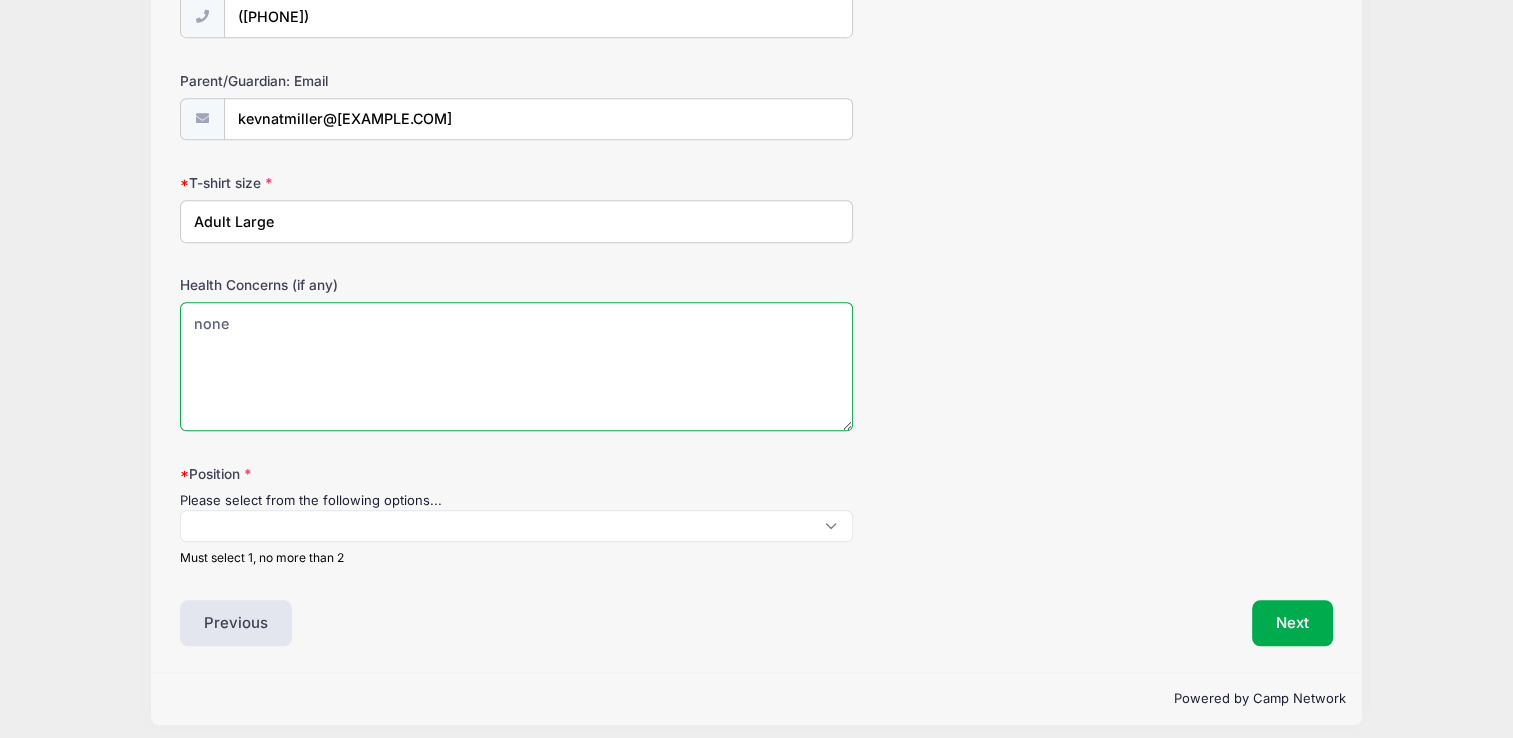 type on "none" 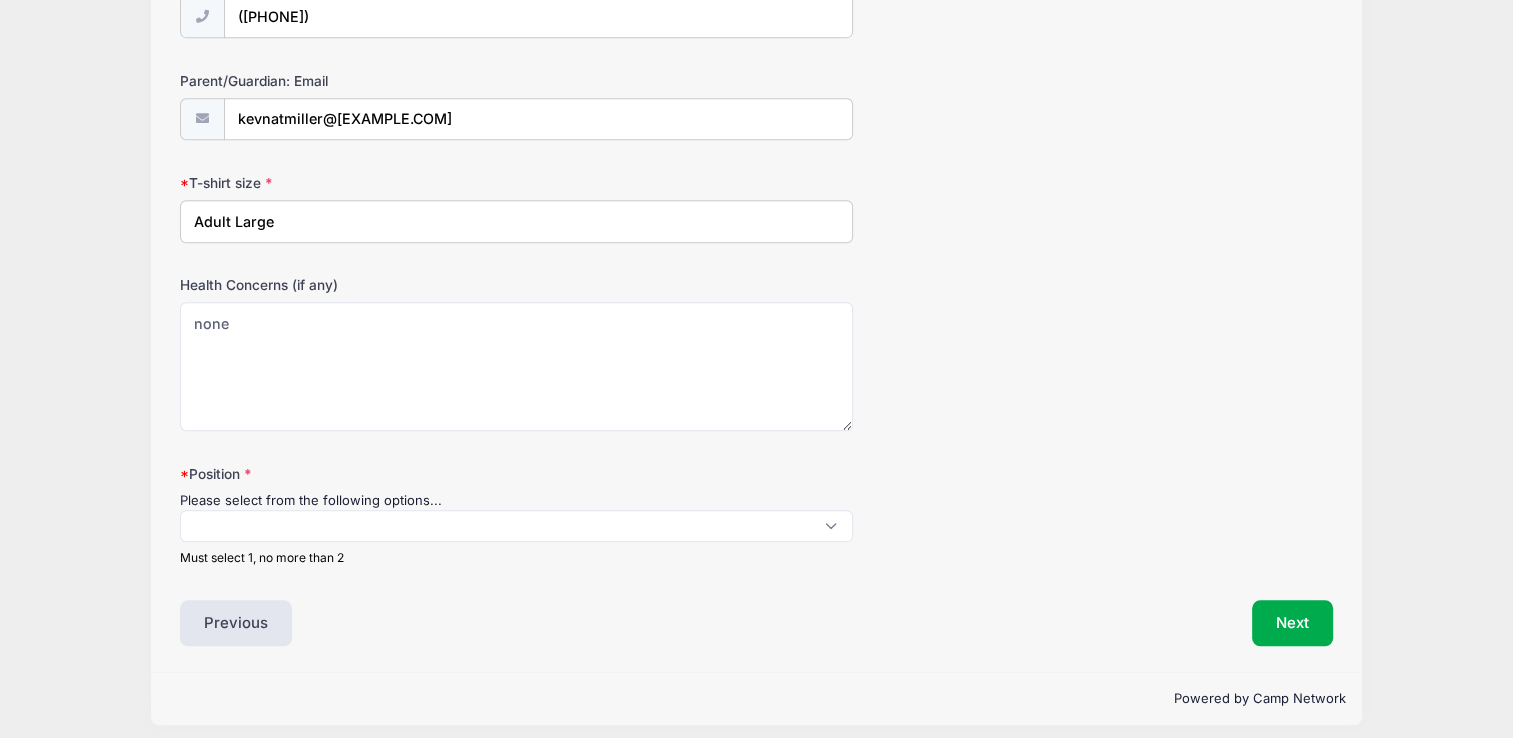 click at bounding box center [516, 526] 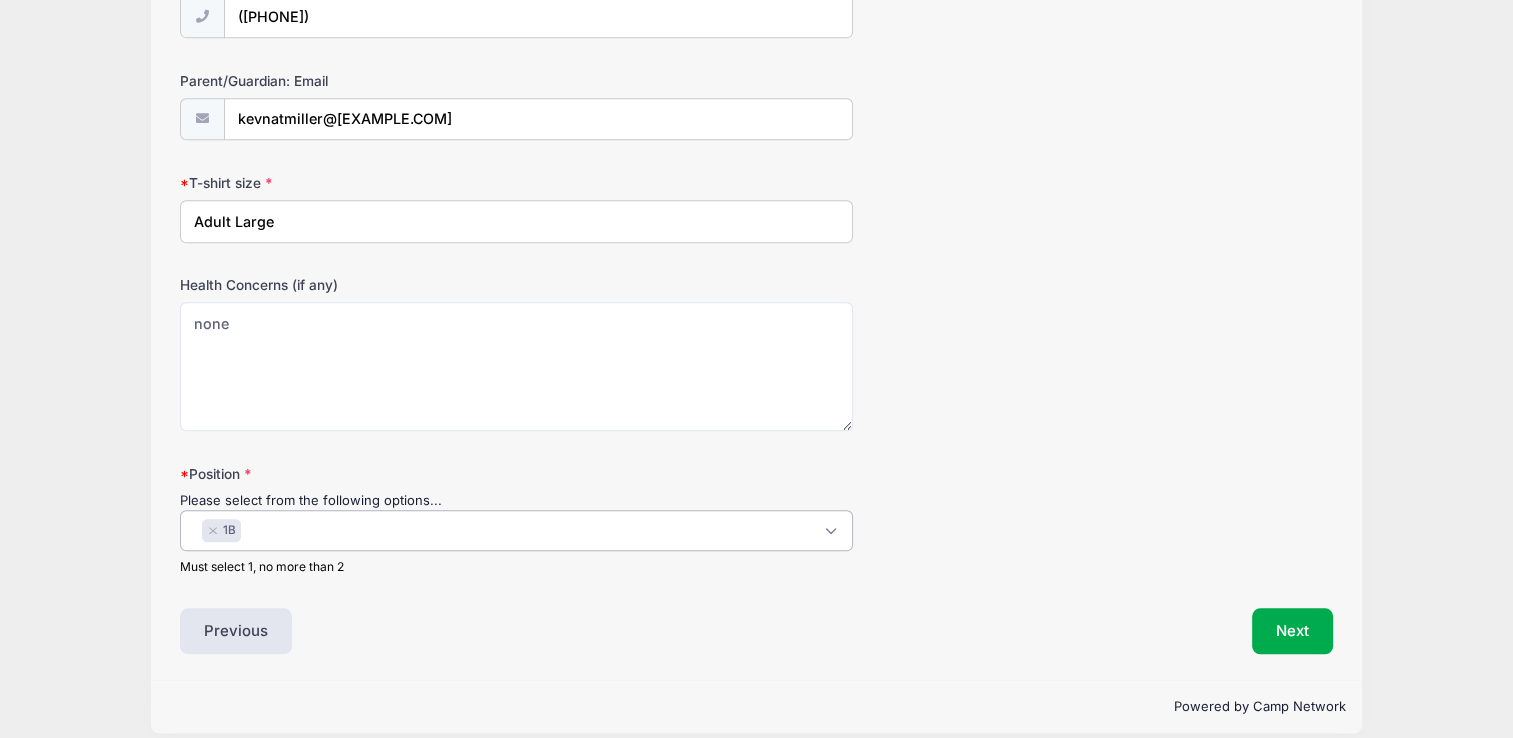 select on "1B" 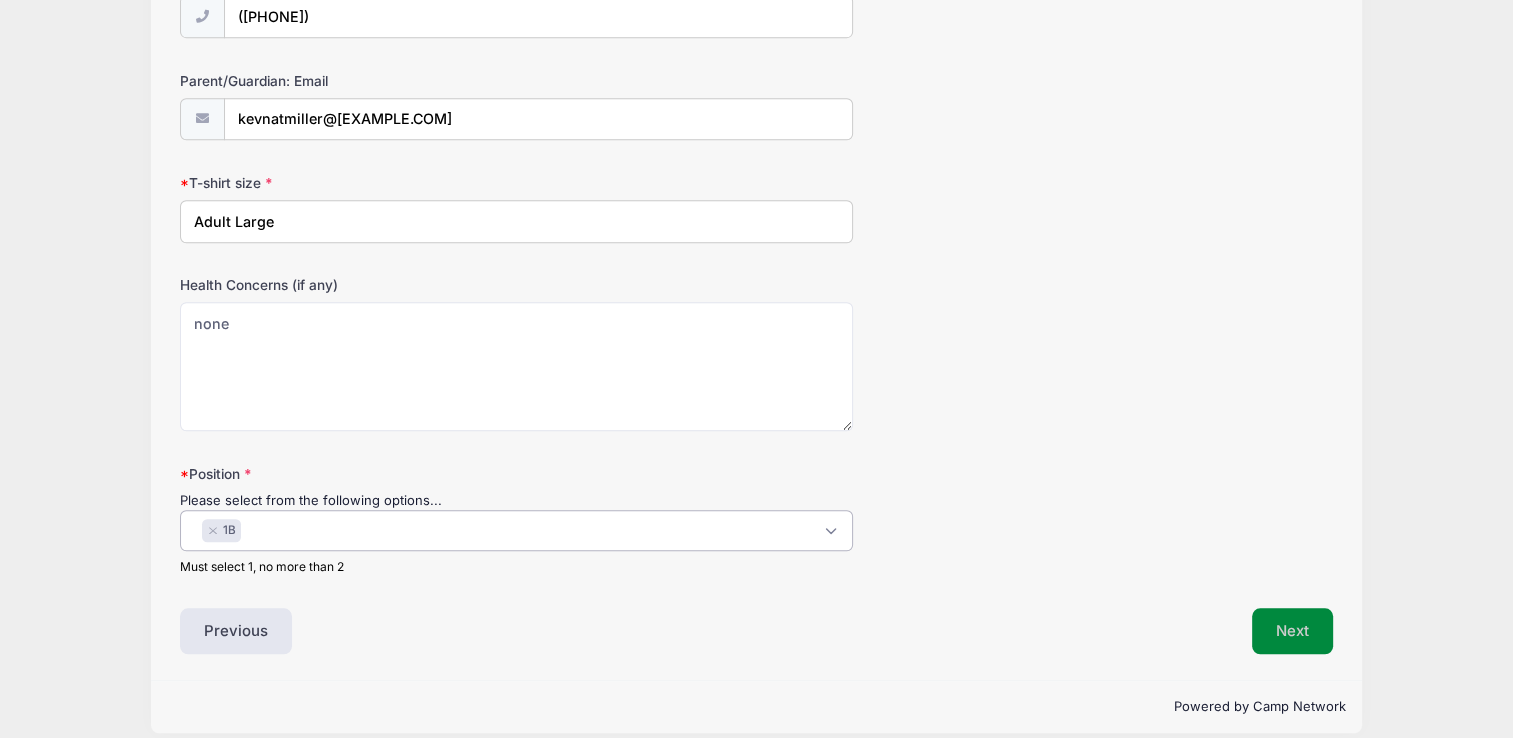 click on "Next" at bounding box center [1292, 631] 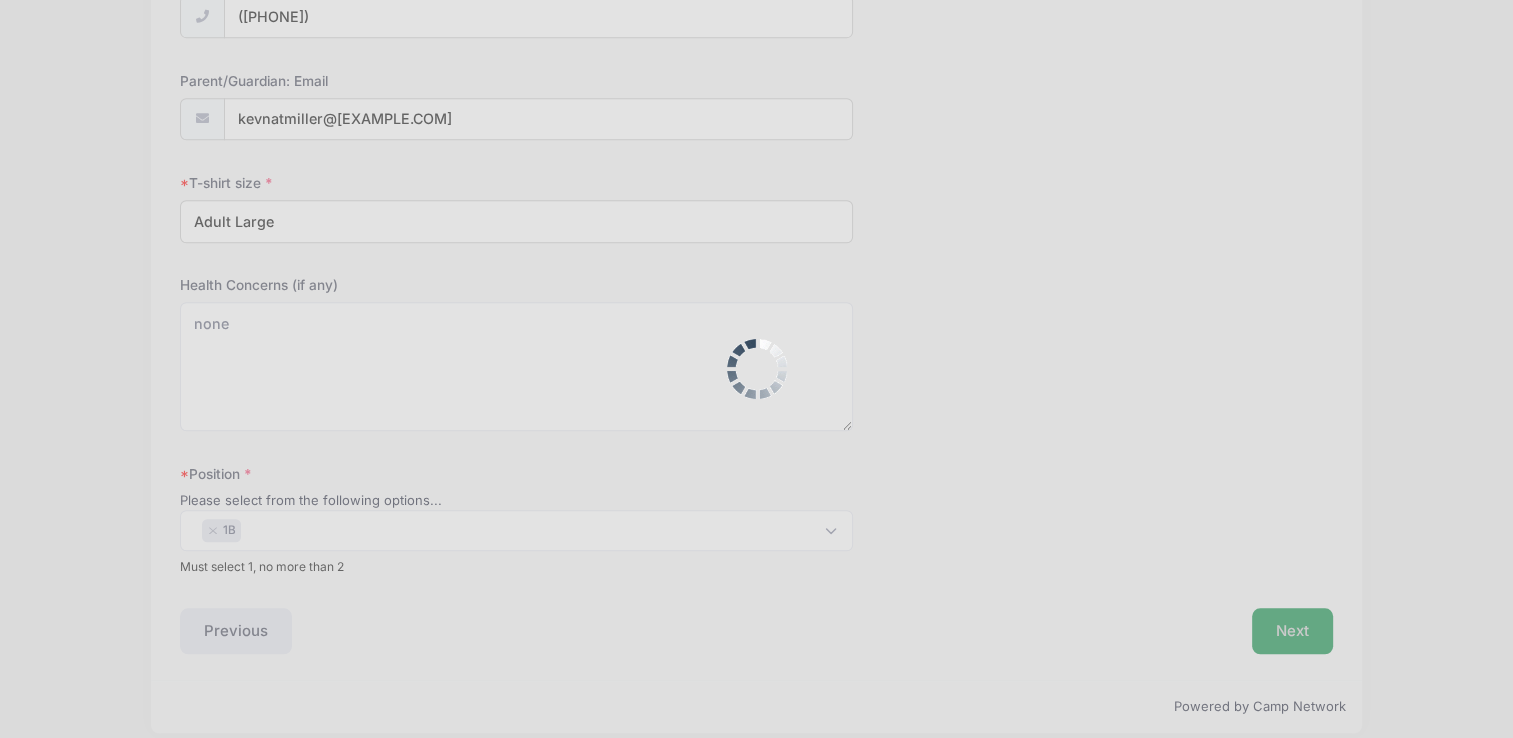 scroll, scrollTop: 0, scrollLeft: 0, axis: both 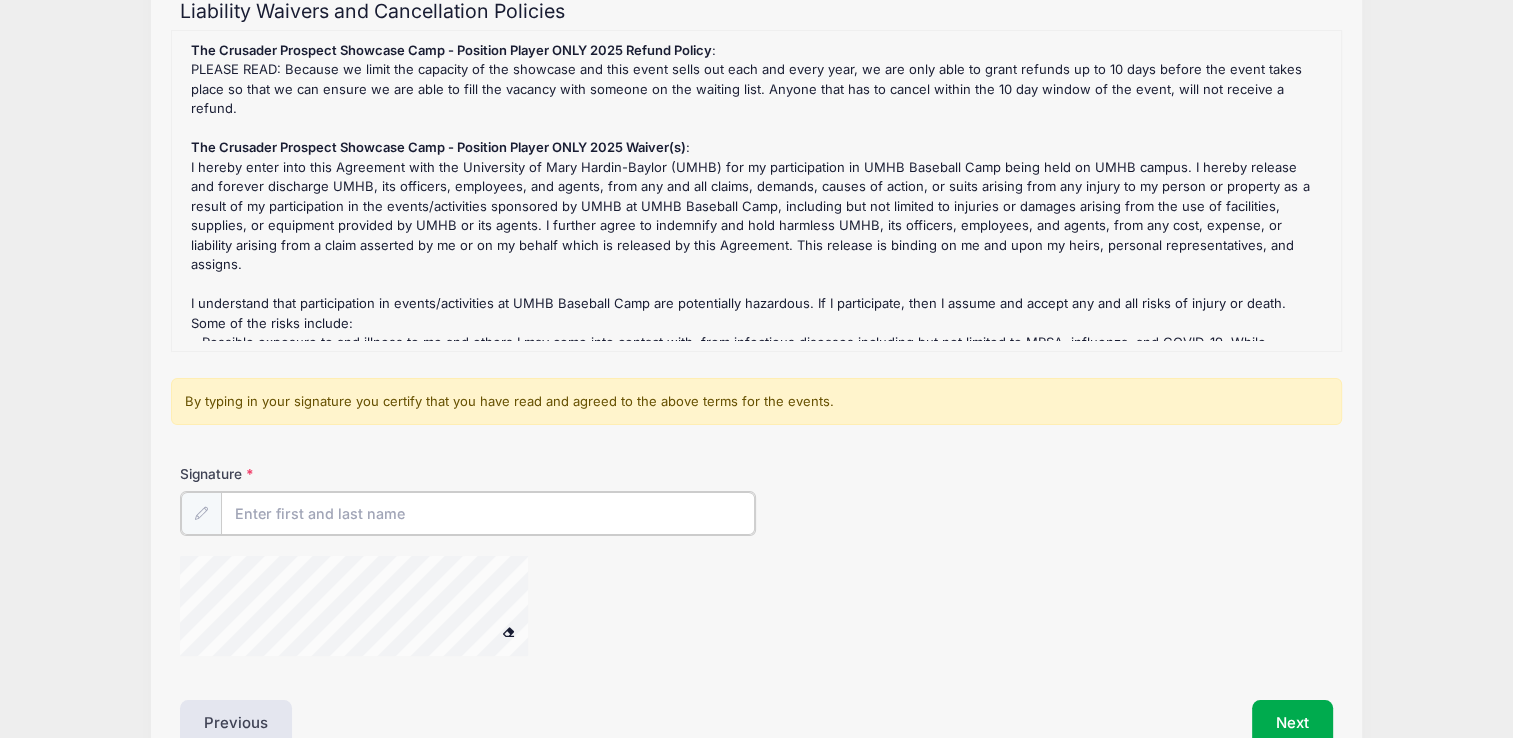 click on "Signature" at bounding box center [488, 513] 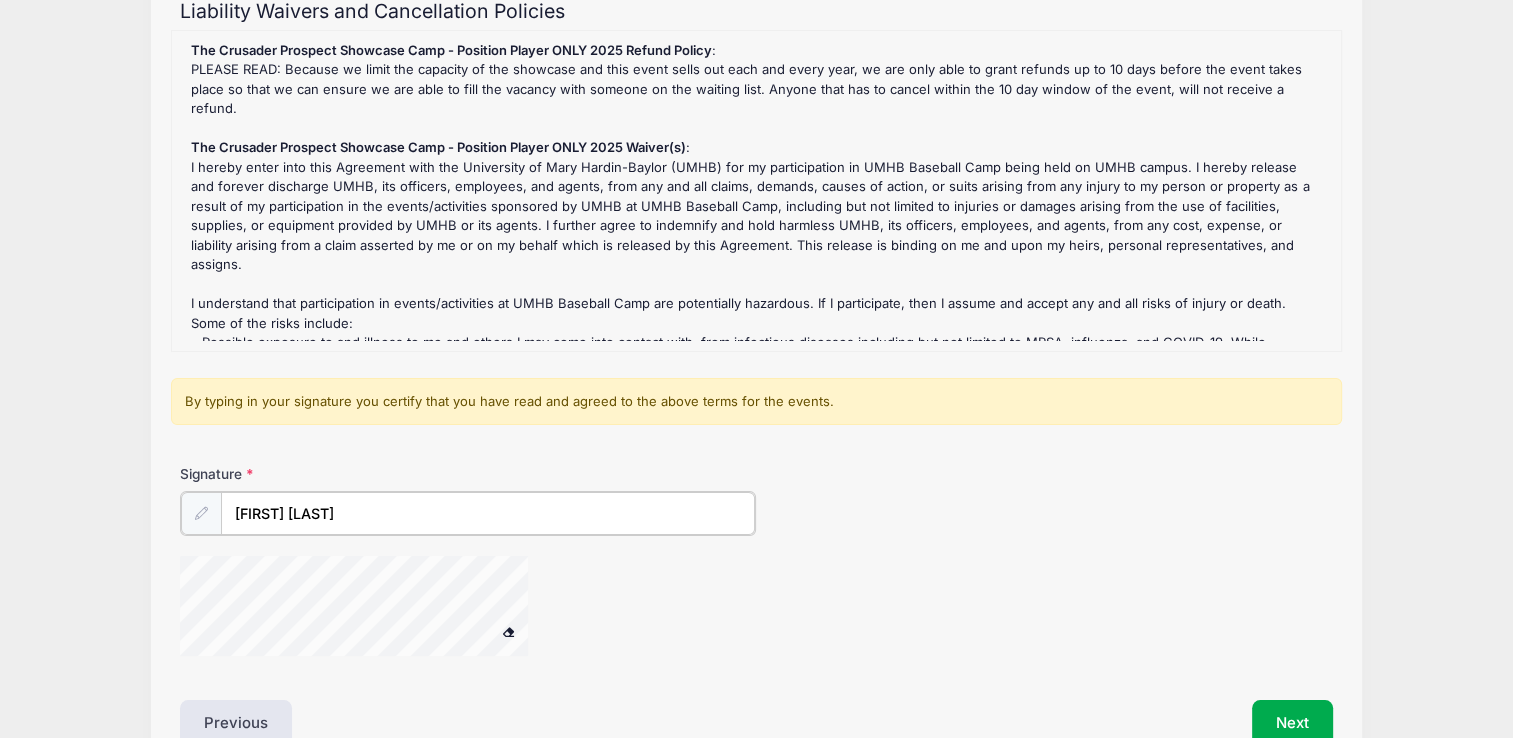 scroll, scrollTop: 300, scrollLeft: 0, axis: vertical 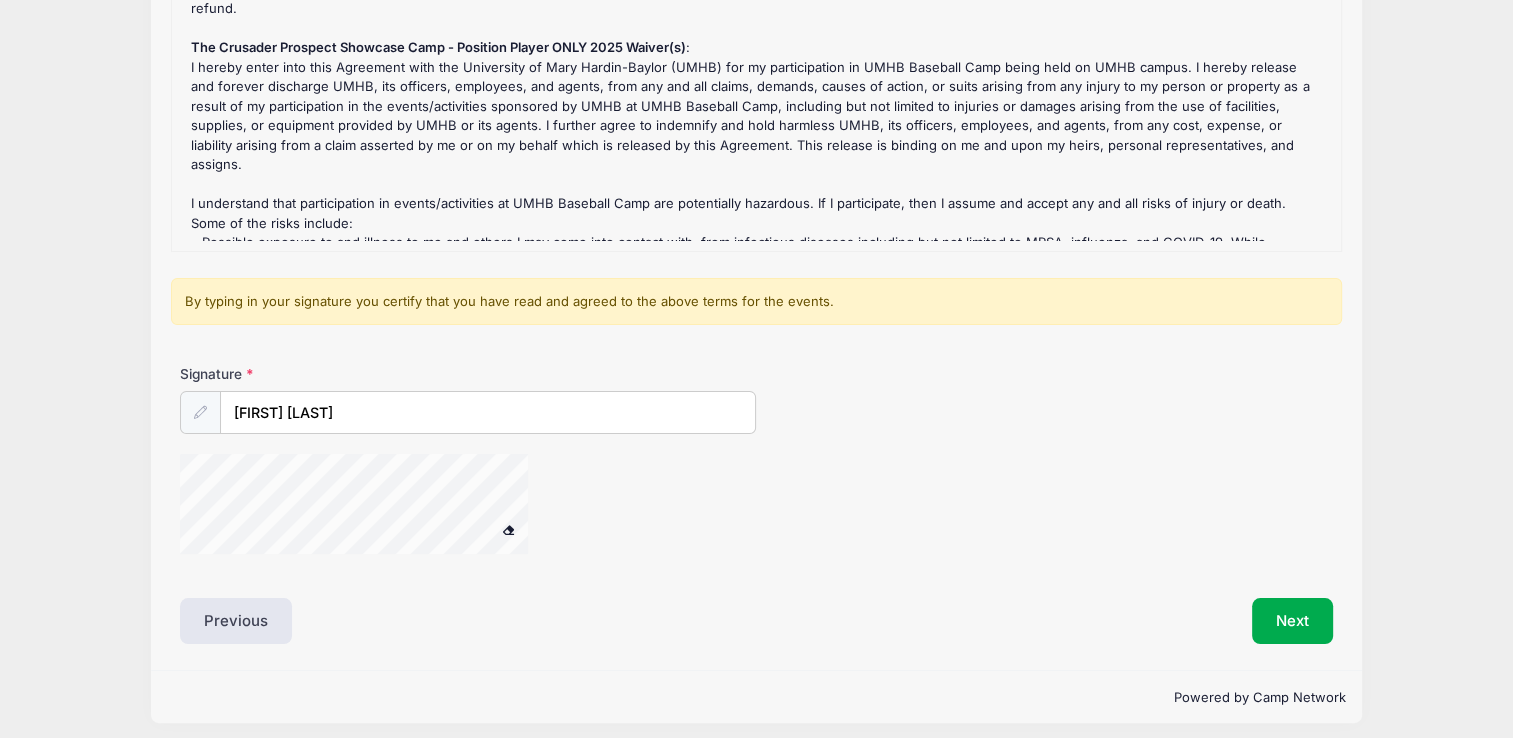 click at bounding box center (200, 412) 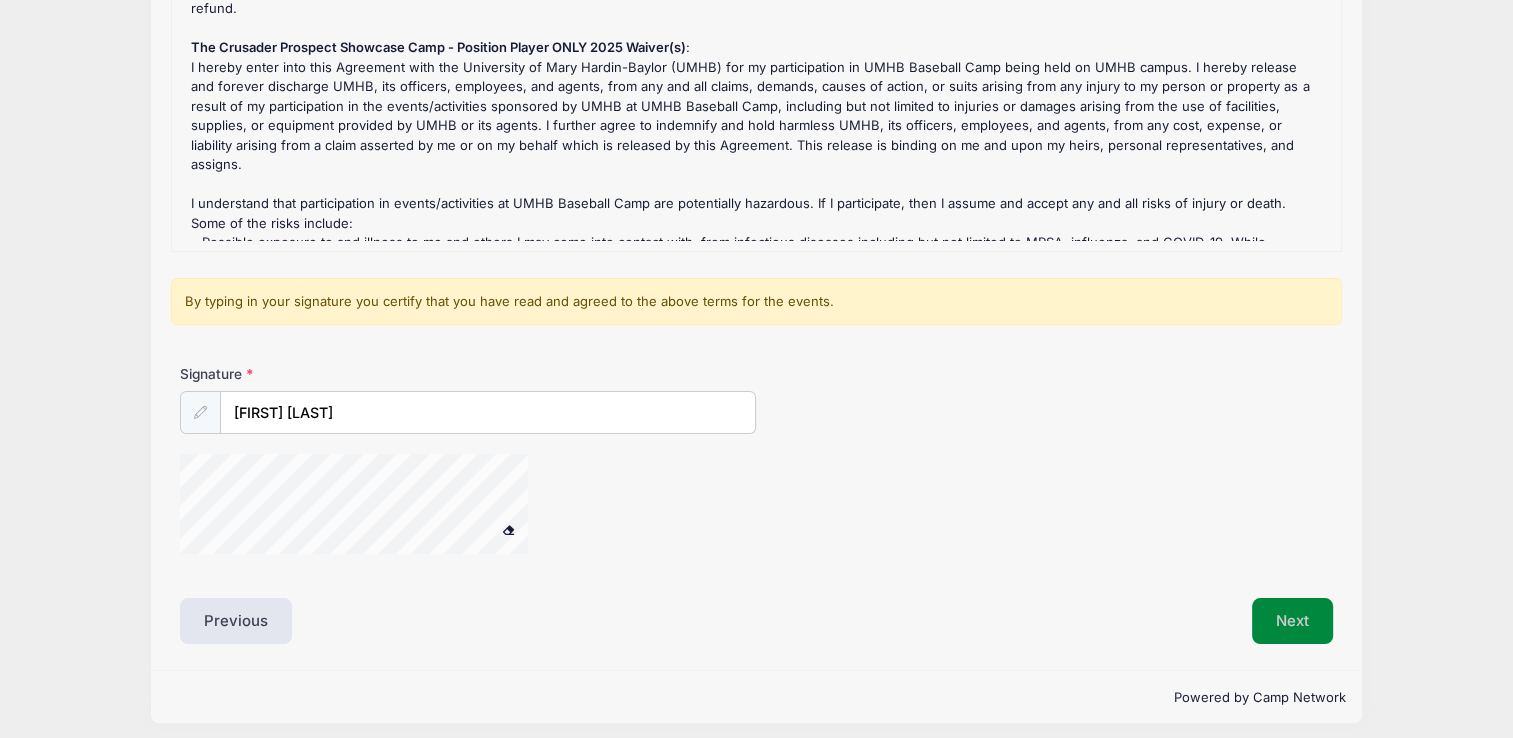 click on "Next" at bounding box center [1292, 621] 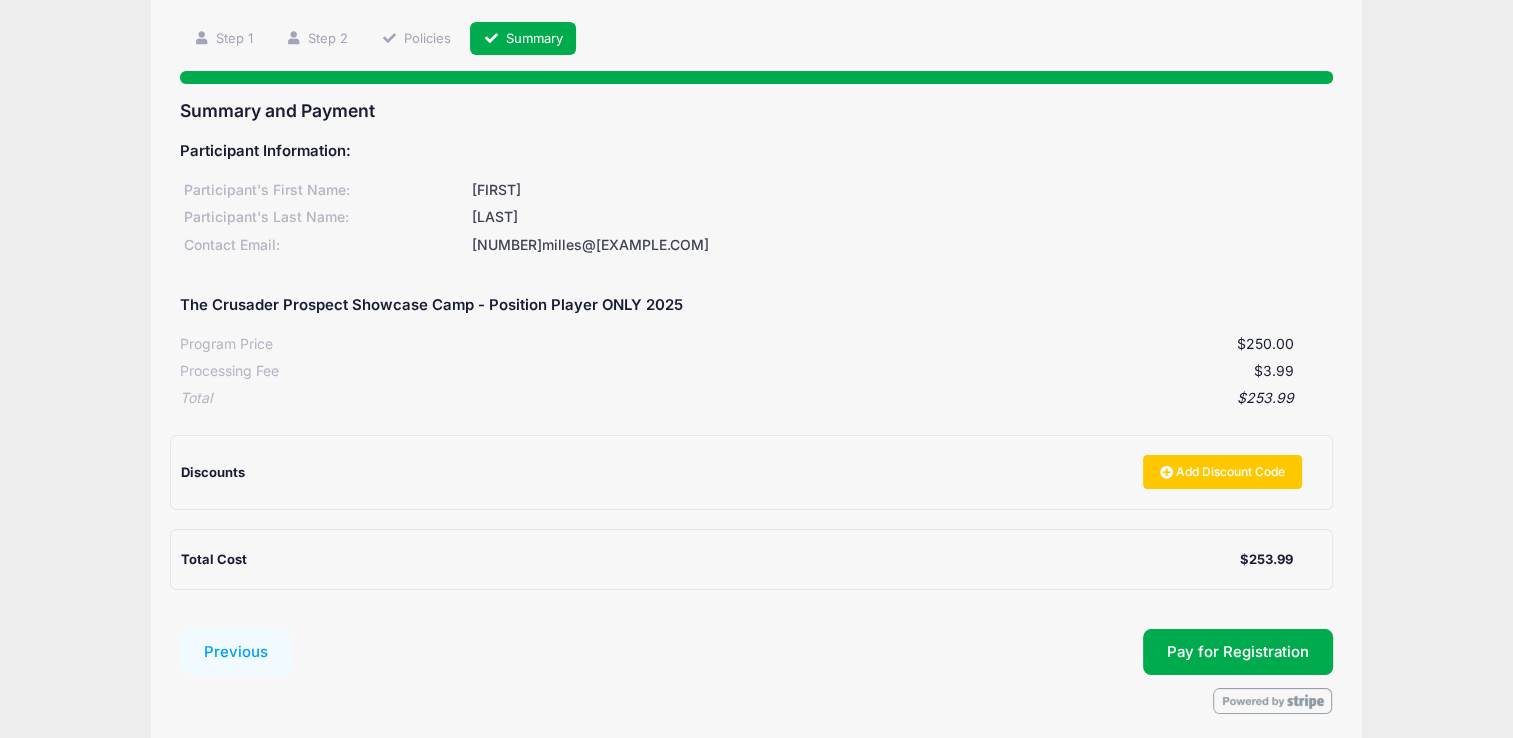 scroll, scrollTop: 179, scrollLeft: 0, axis: vertical 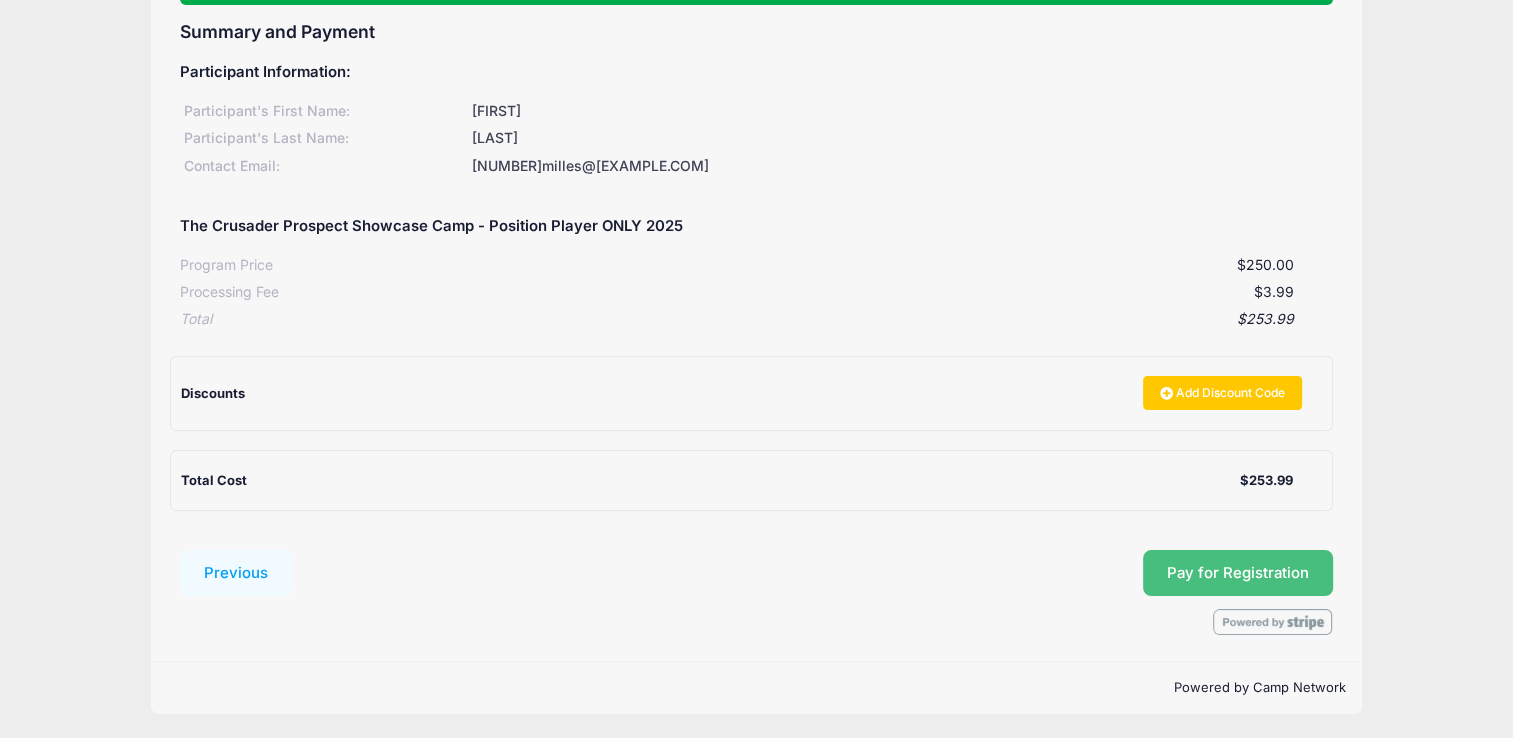 click on "Pay for Registration" at bounding box center [1238, 573] 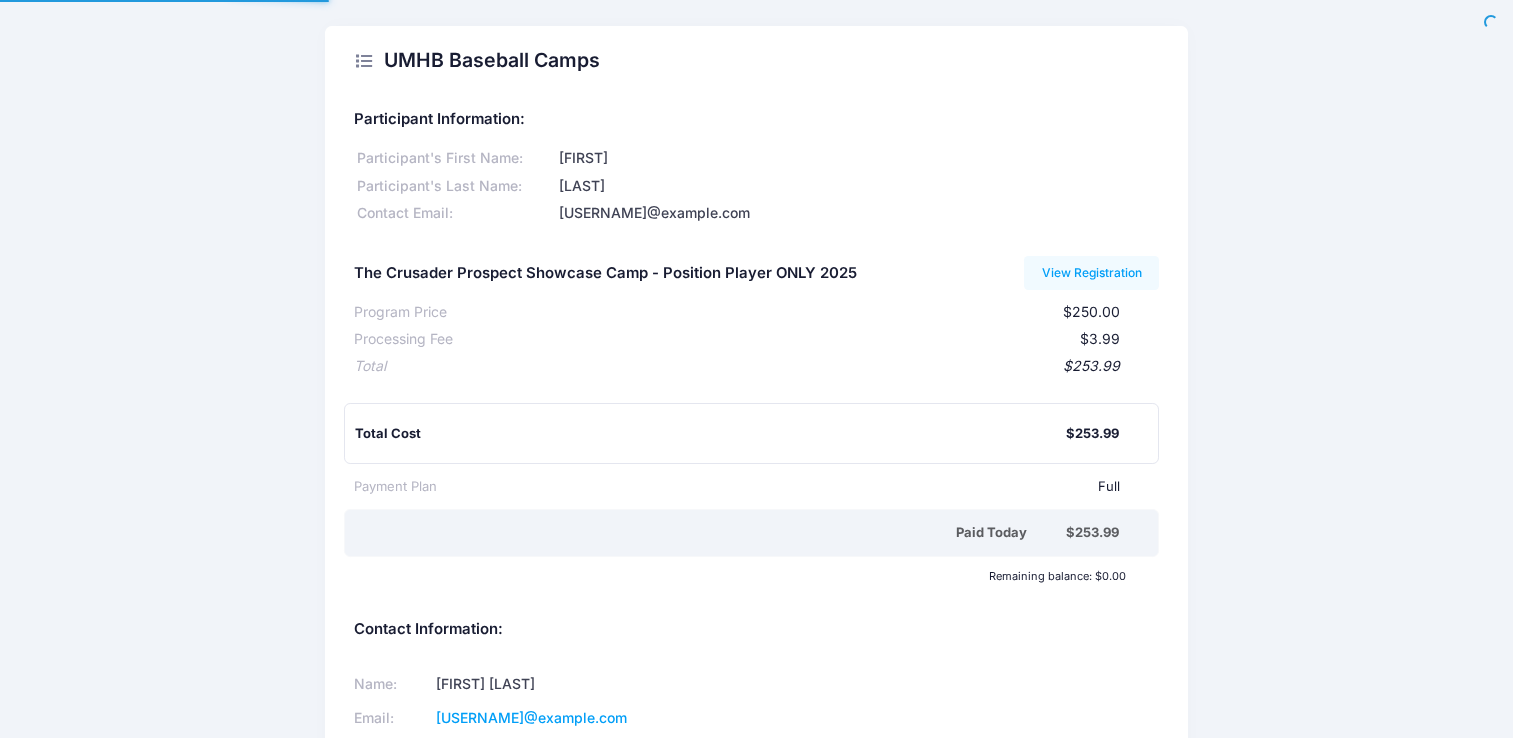 scroll, scrollTop: 0, scrollLeft: 0, axis: both 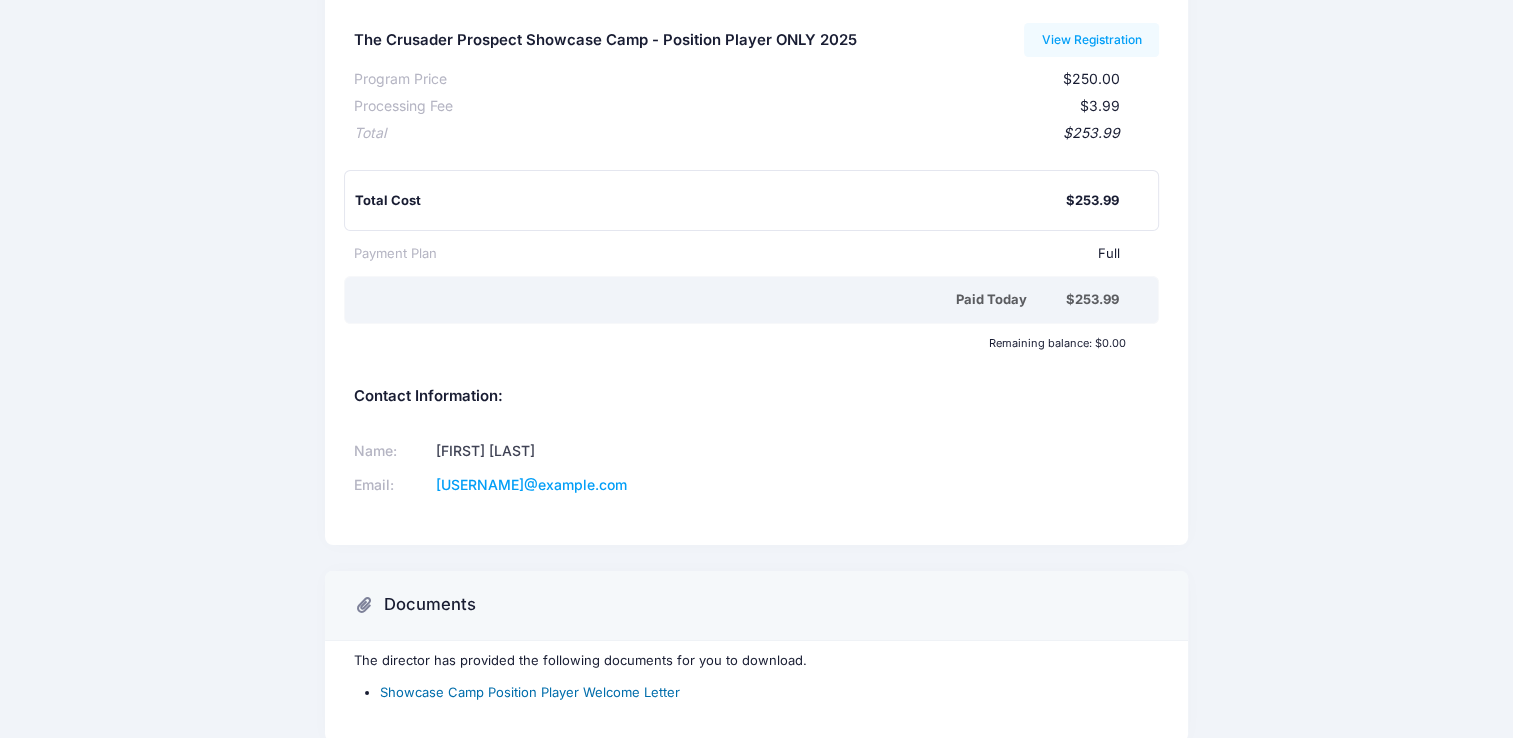 click on "Showcase Camp Position Player Welcome Letter" at bounding box center [530, 692] 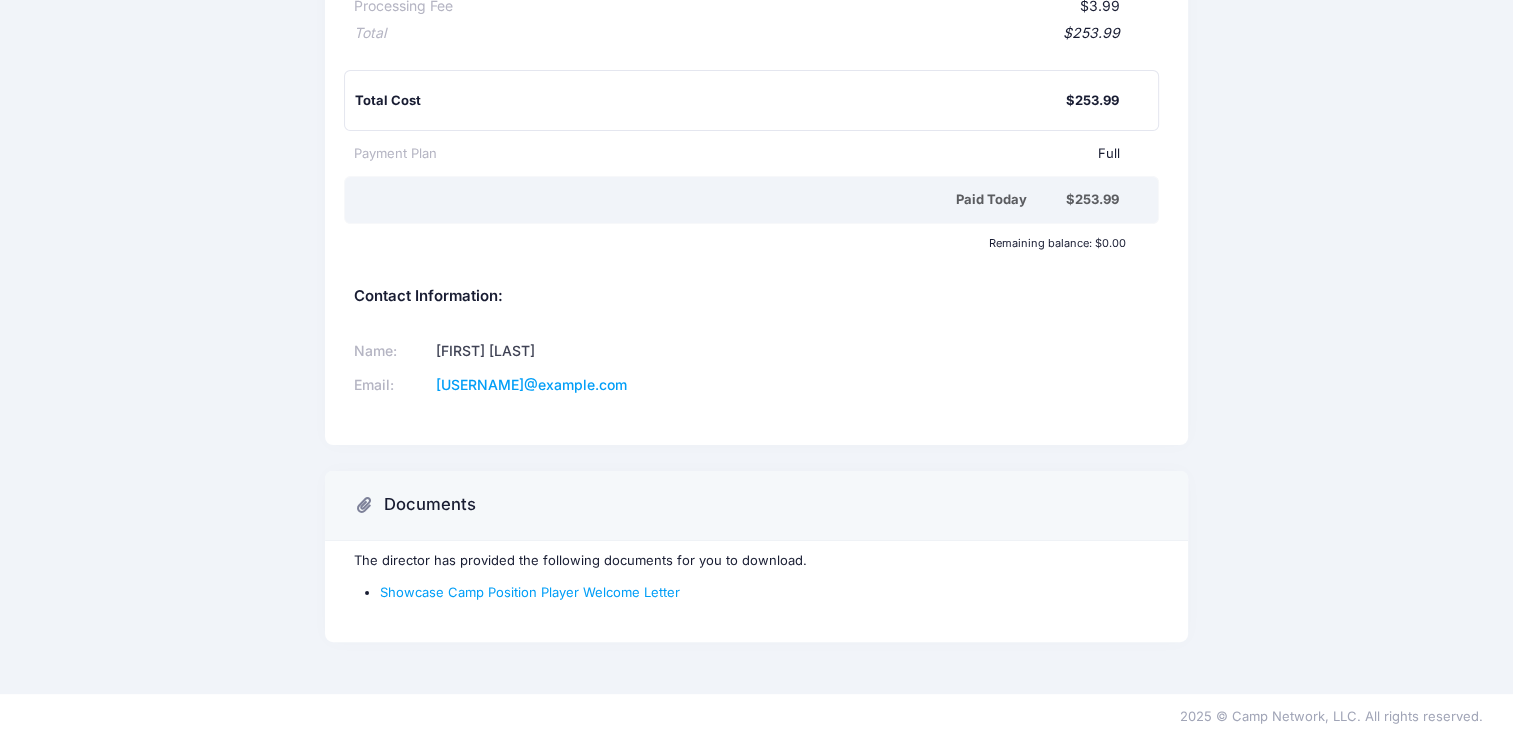 scroll, scrollTop: 0, scrollLeft: 0, axis: both 